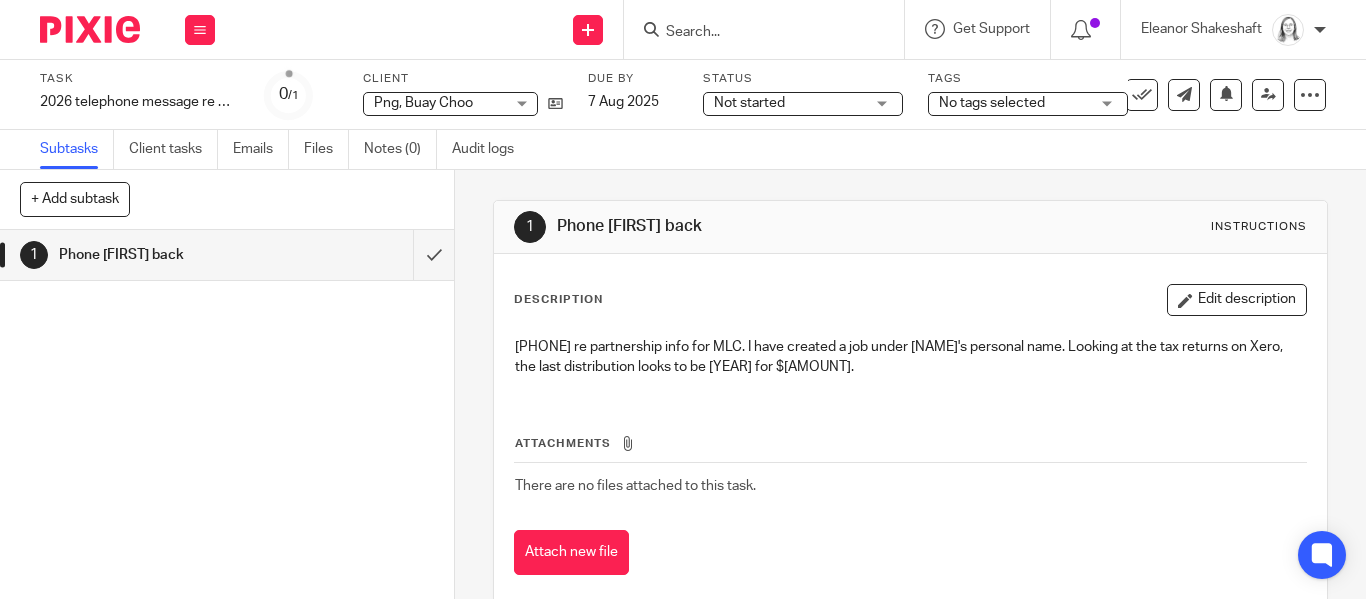 scroll, scrollTop: 0, scrollLeft: 0, axis: both 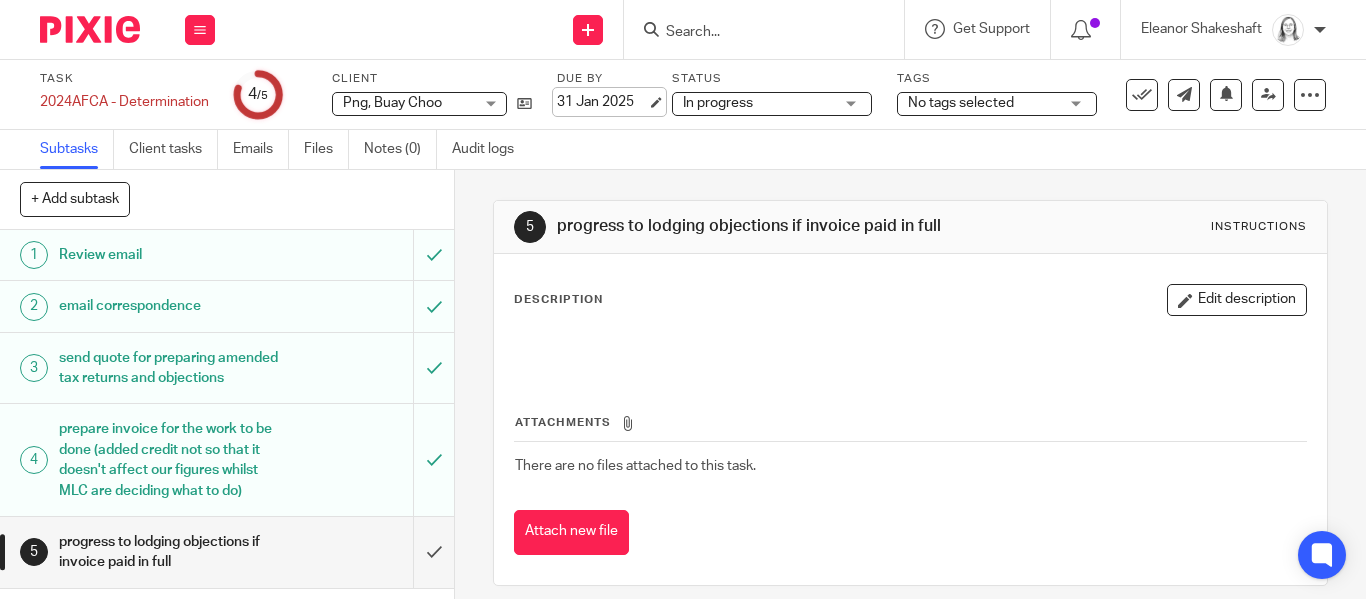 click on "31 Jan 2025" at bounding box center [602, 102] 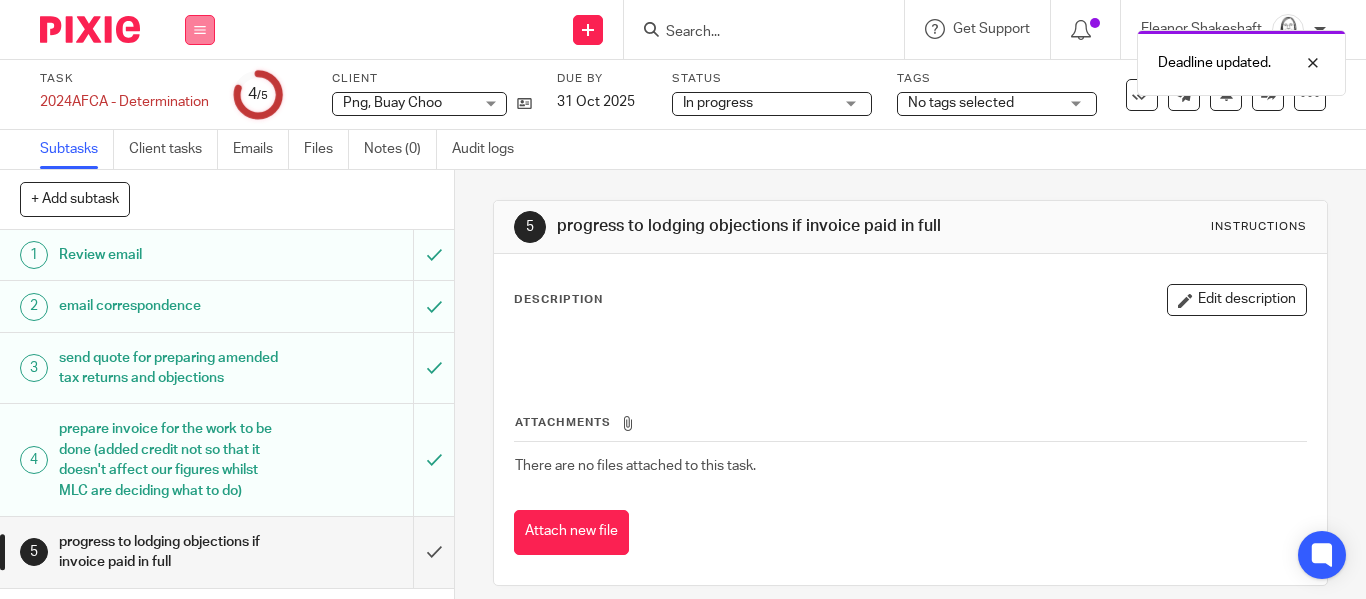 click at bounding box center [200, 30] 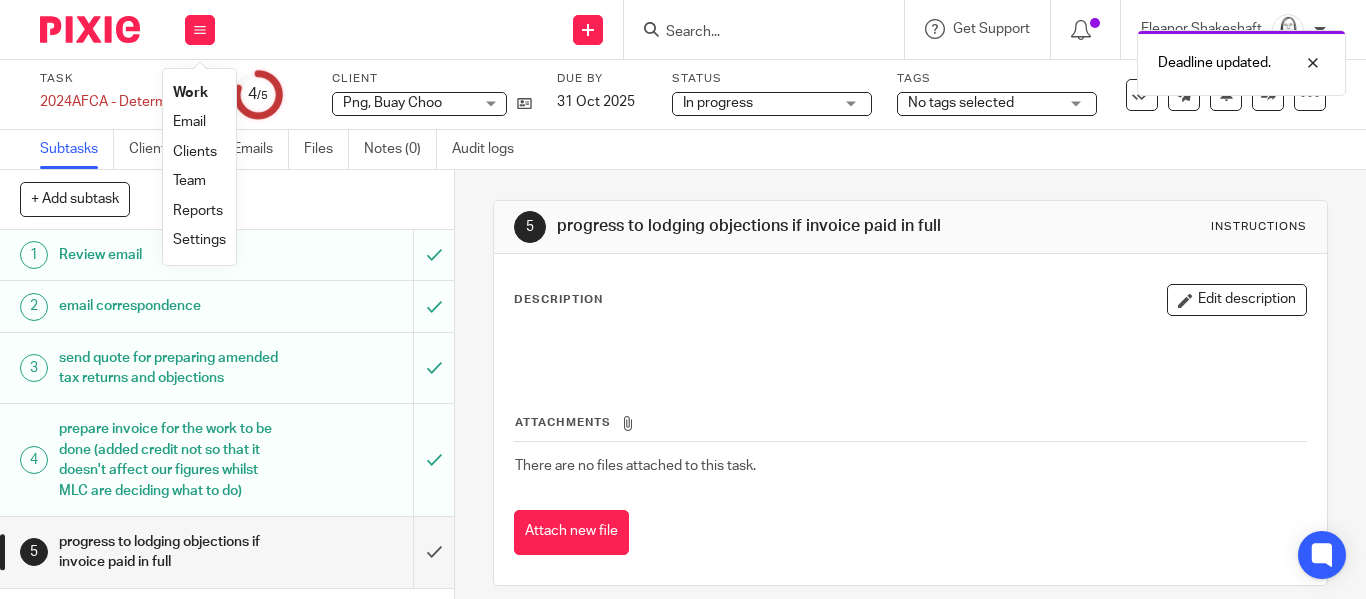 click on "Work" at bounding box center [190, 93] 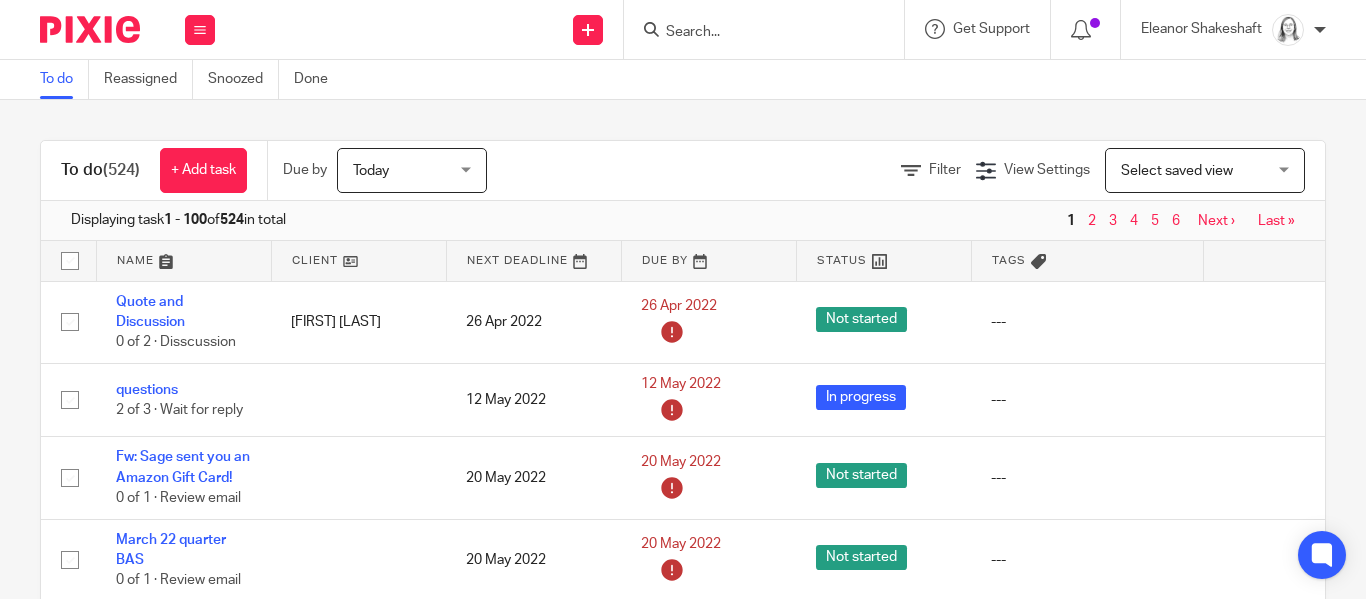 scroll, scrollTop: 0, scrollLeft: 0, axis: both 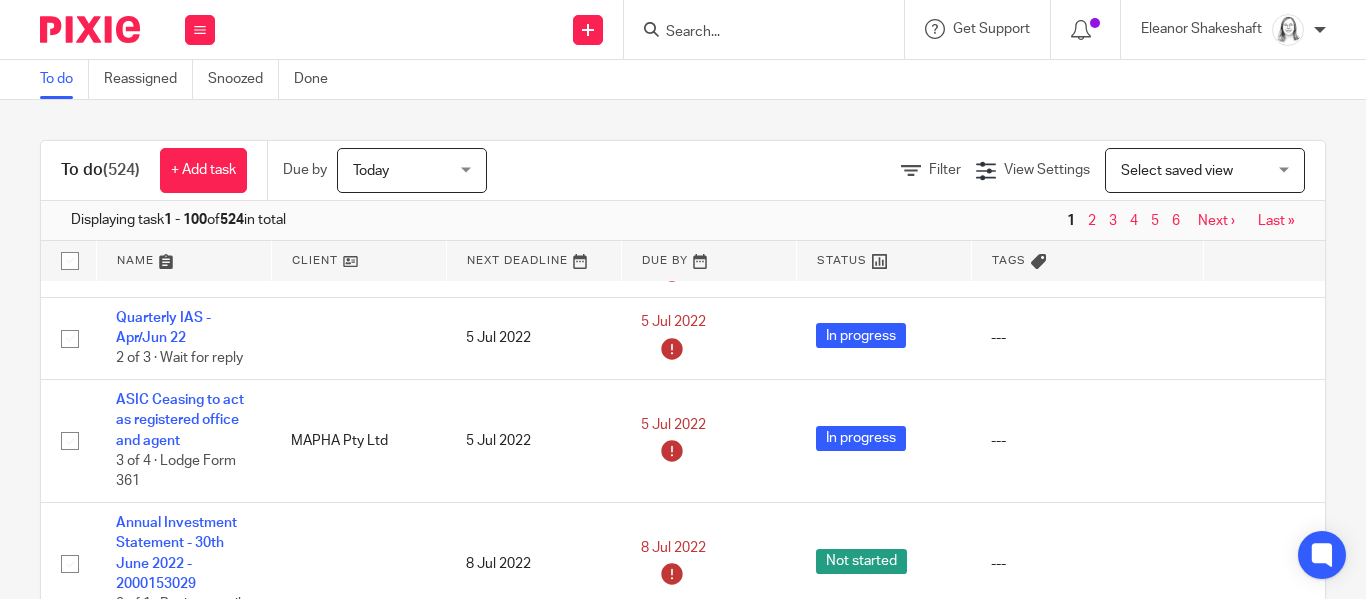 click on "Last »" at bounding box center [1276, 221] 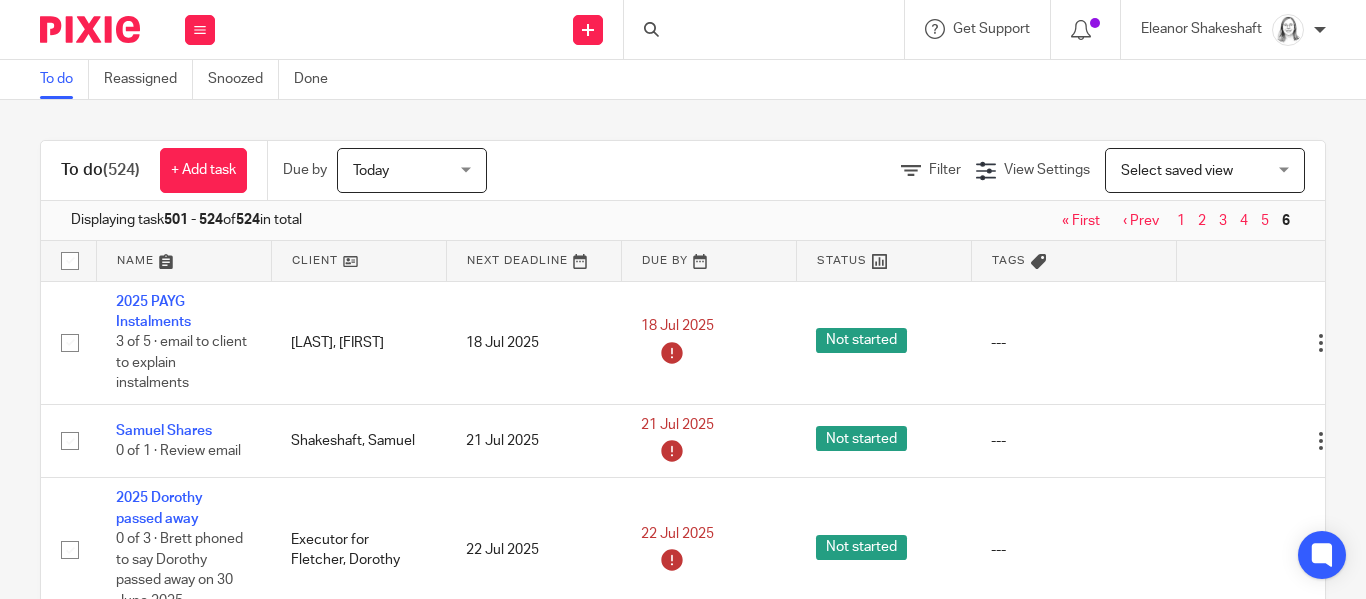 scroll, scrollTop: 0, scrollLeft: 0, axis: both 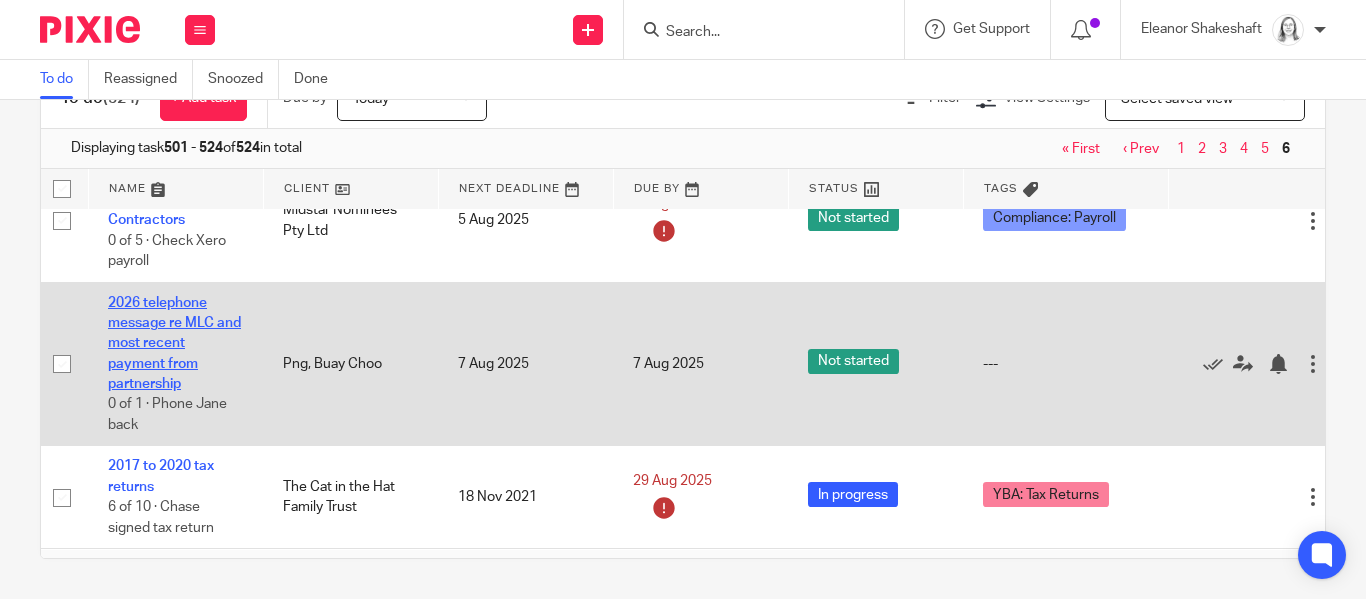 click on "2026 telephone message re MLC and most recent payment from partnership" at bounding box center [174, 343] 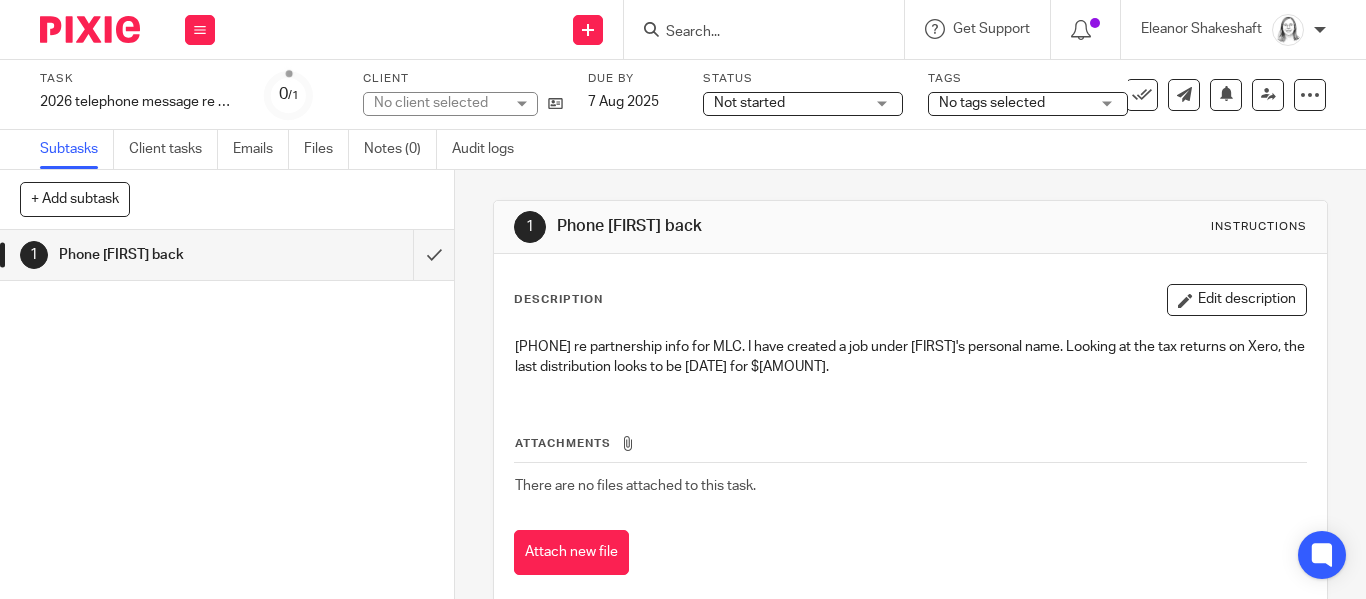 scroll, scrollTop: 0, scrollLeft: 0, axis: both 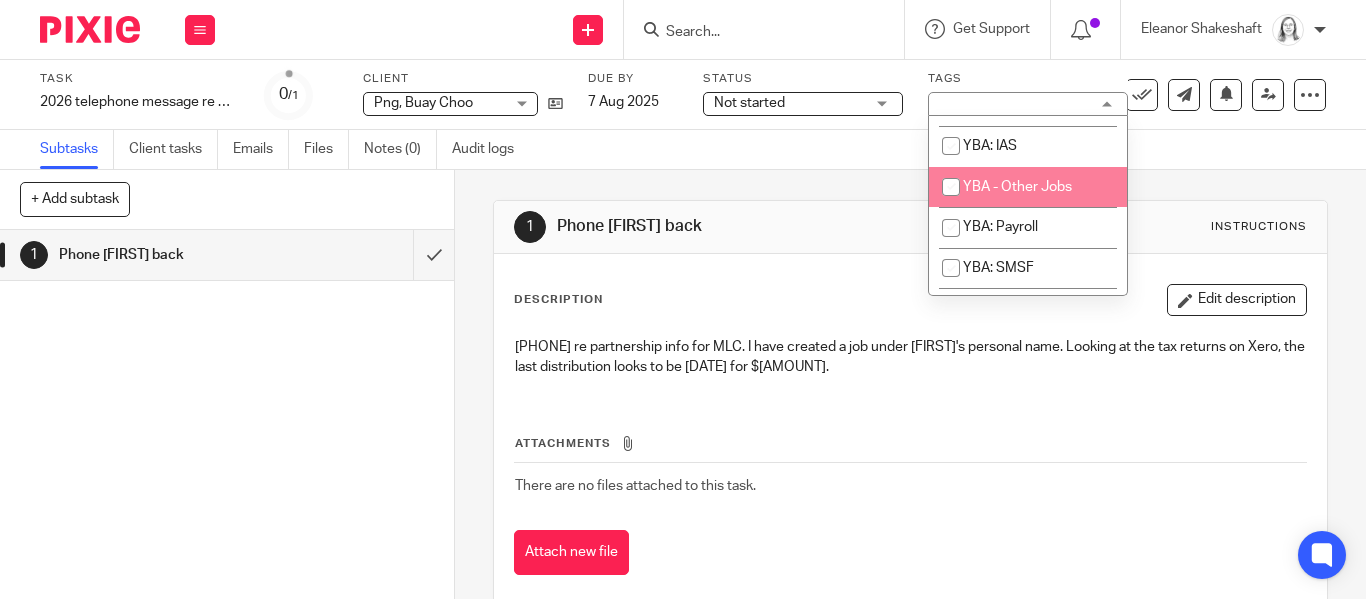 click at bounding box center [951, 187] 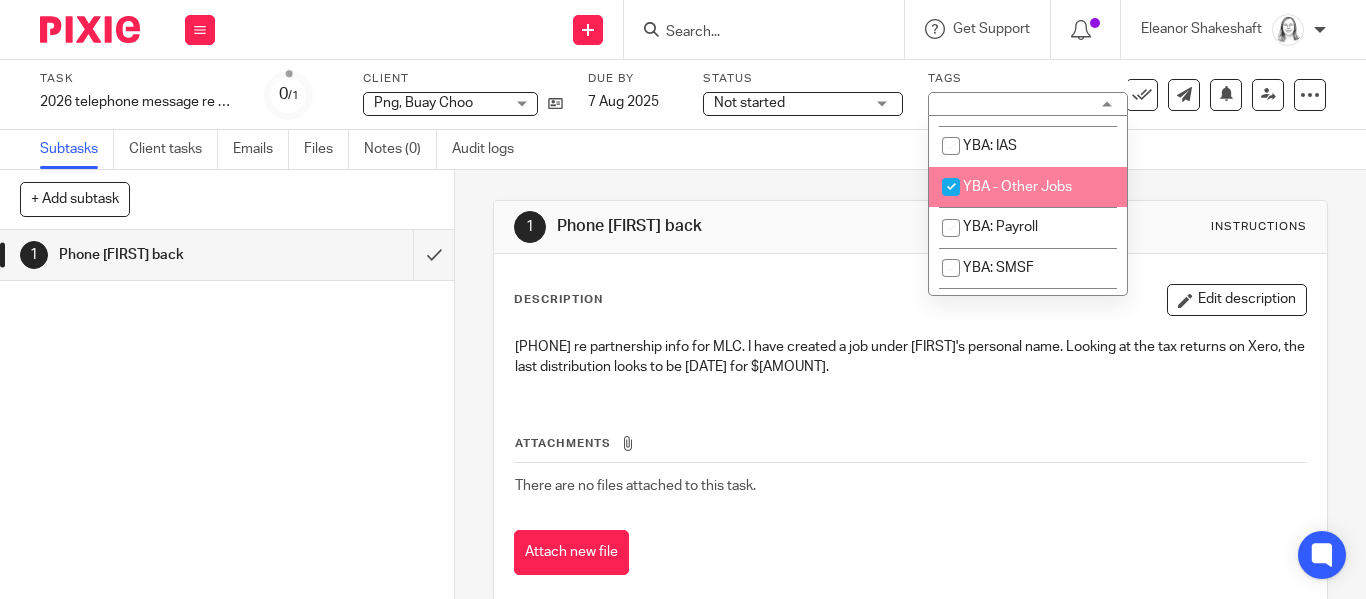 checkbox on "true" 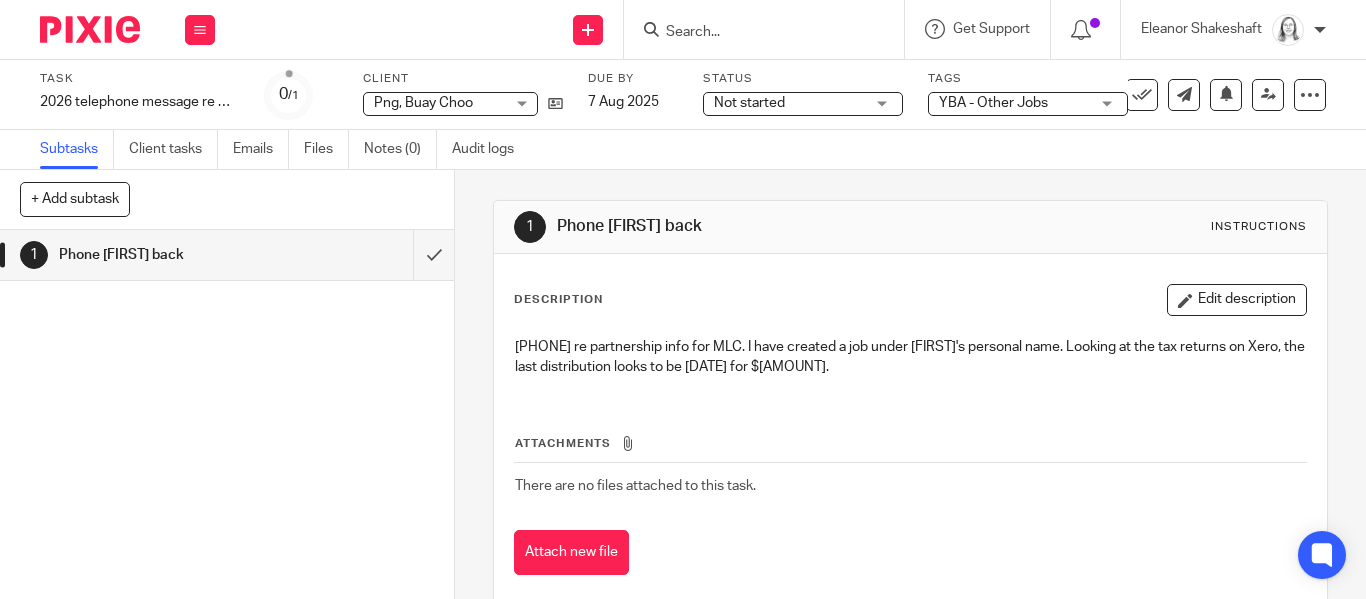 click on "1
Phone Jane back
Instructions
Description
Edit description
0451 518 893 re partnership info for MLC. I have created a job under Jane's personal name. Looking at the tax returns on Xero, the last distribution looks to be 2015 for $1,152.           Attachments     There are no files attached to this task.   Attach new file" at bounding box center [910, 403] 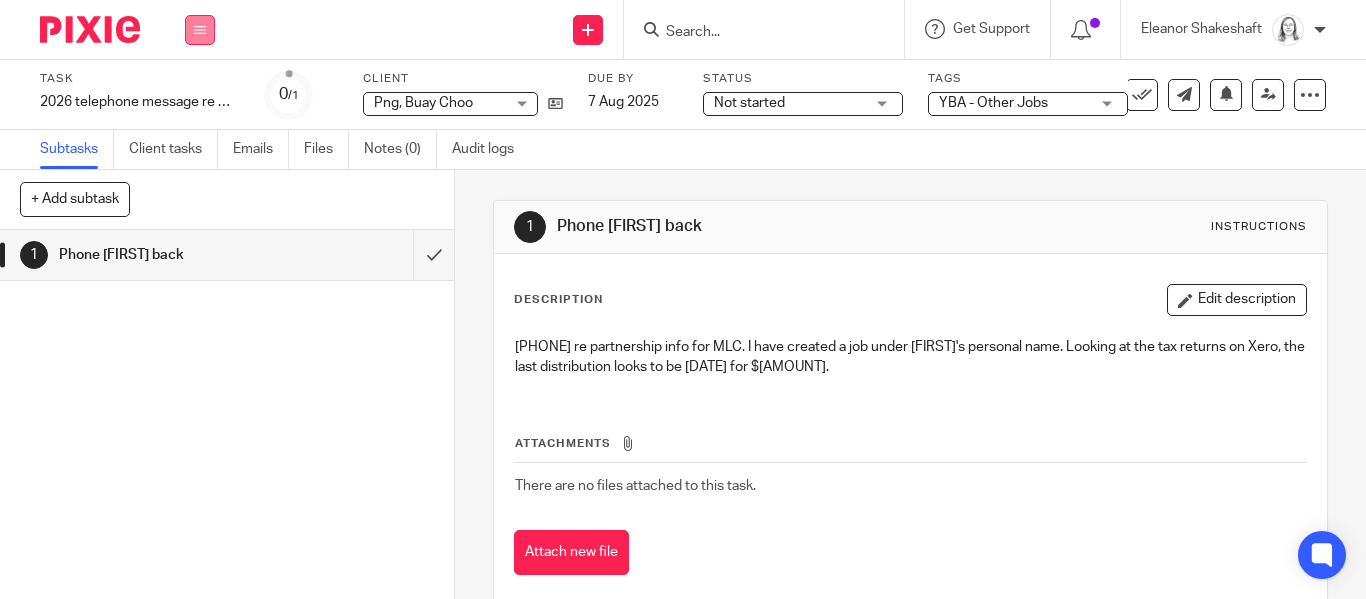 click at bounding box center (200, 30) 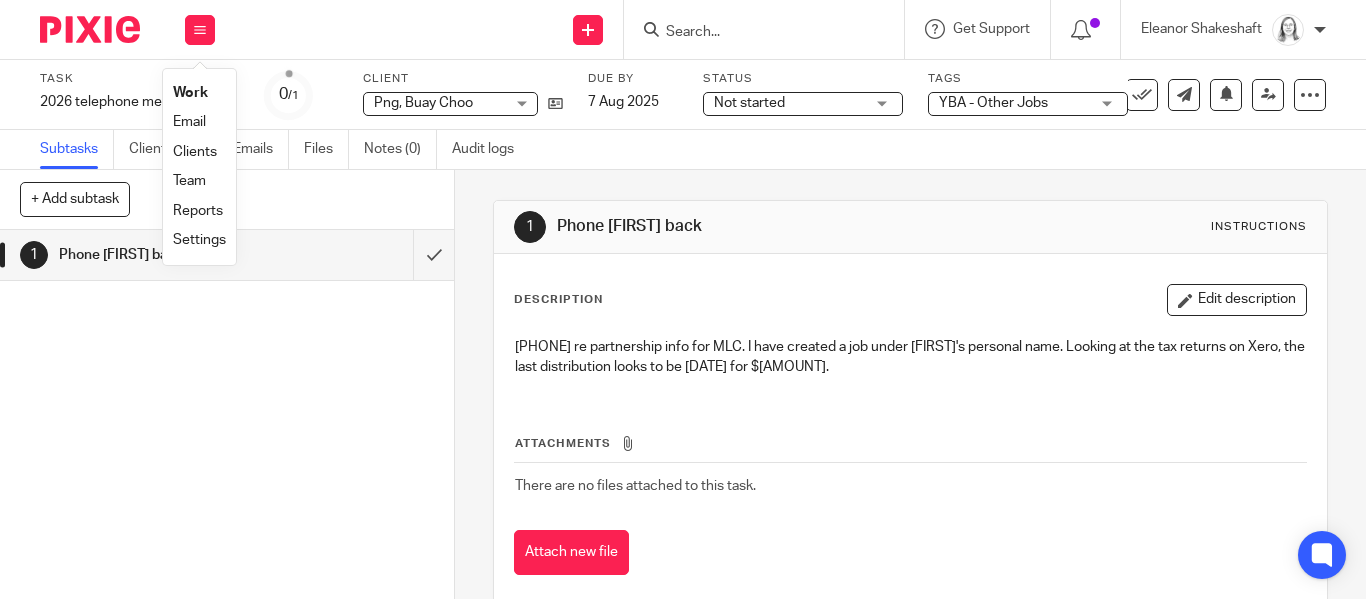 click on "Work" at bounding box center [190, 93] 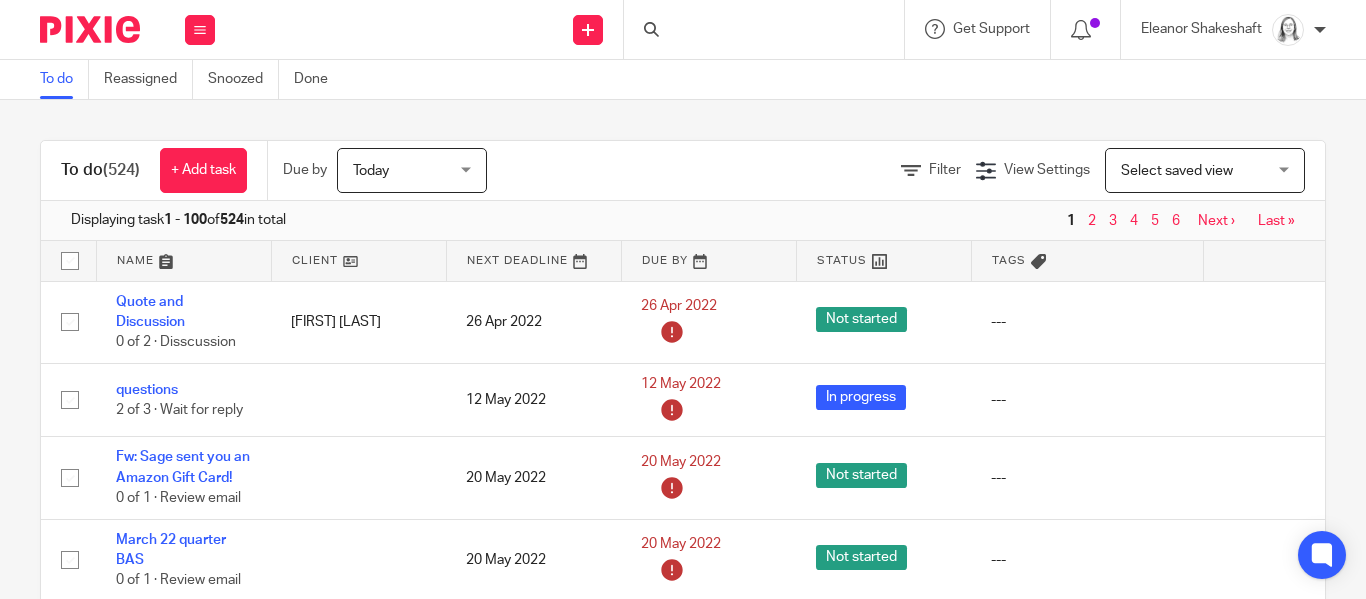 scroll, scrollTop: 0, scrollLeft: 0, axis: both 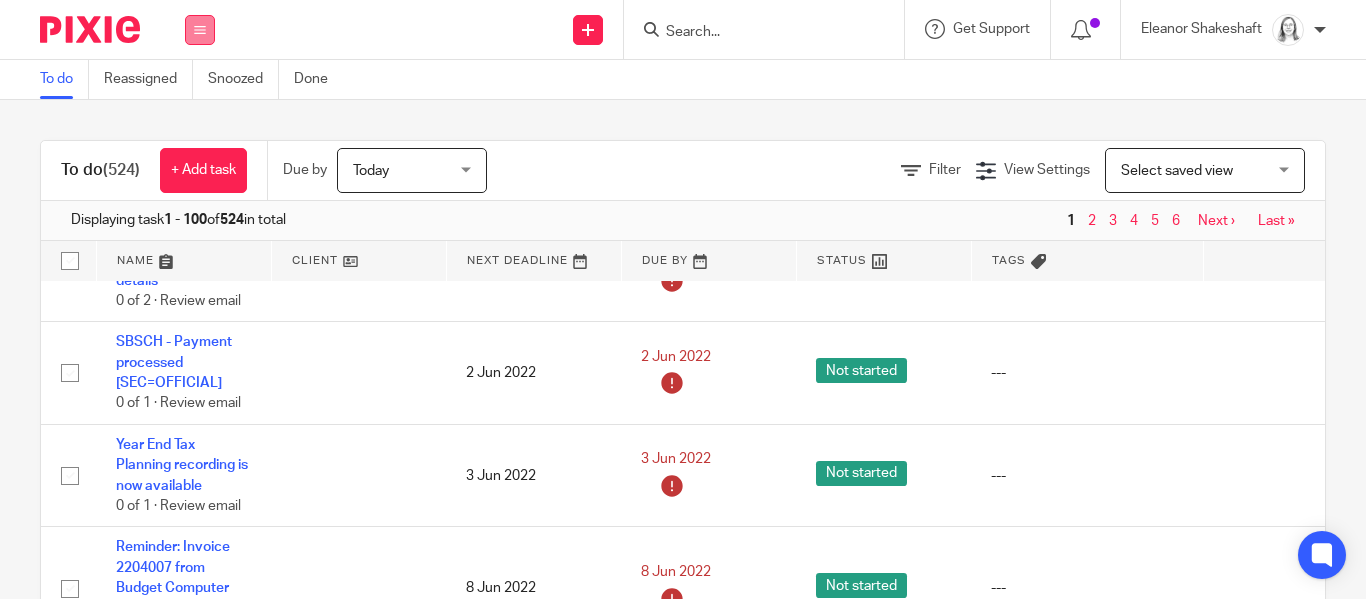click at bounding box center (200, 30) 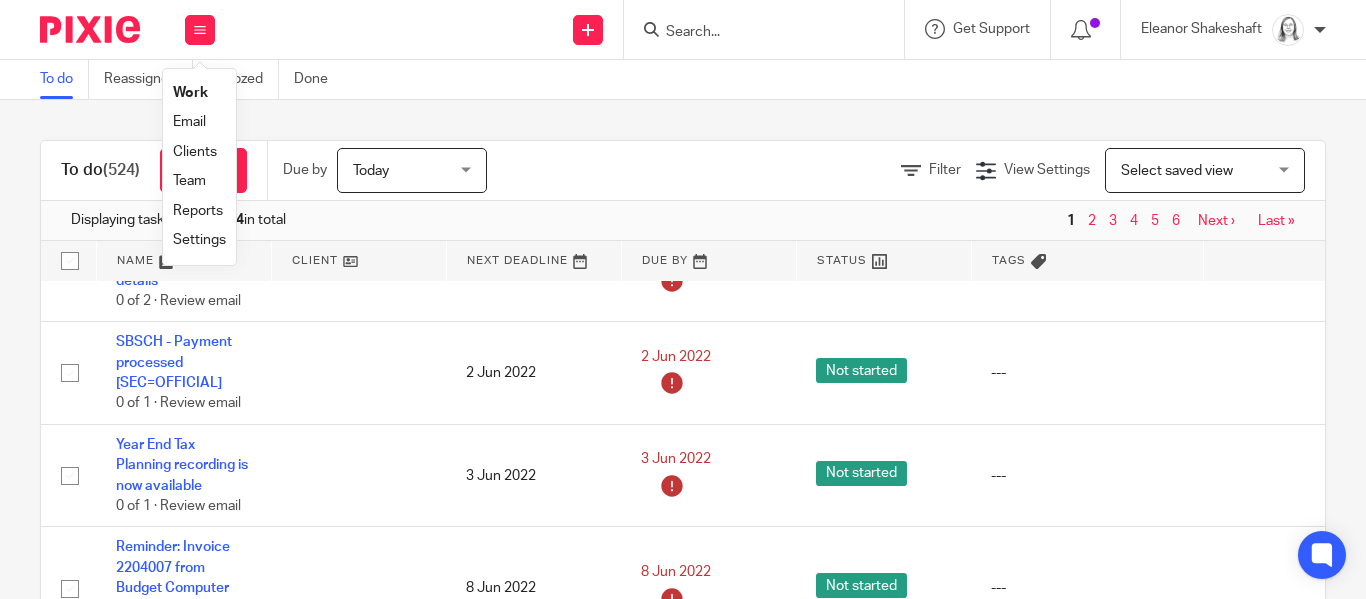 click on "Work" at bounding box center [190, 93] 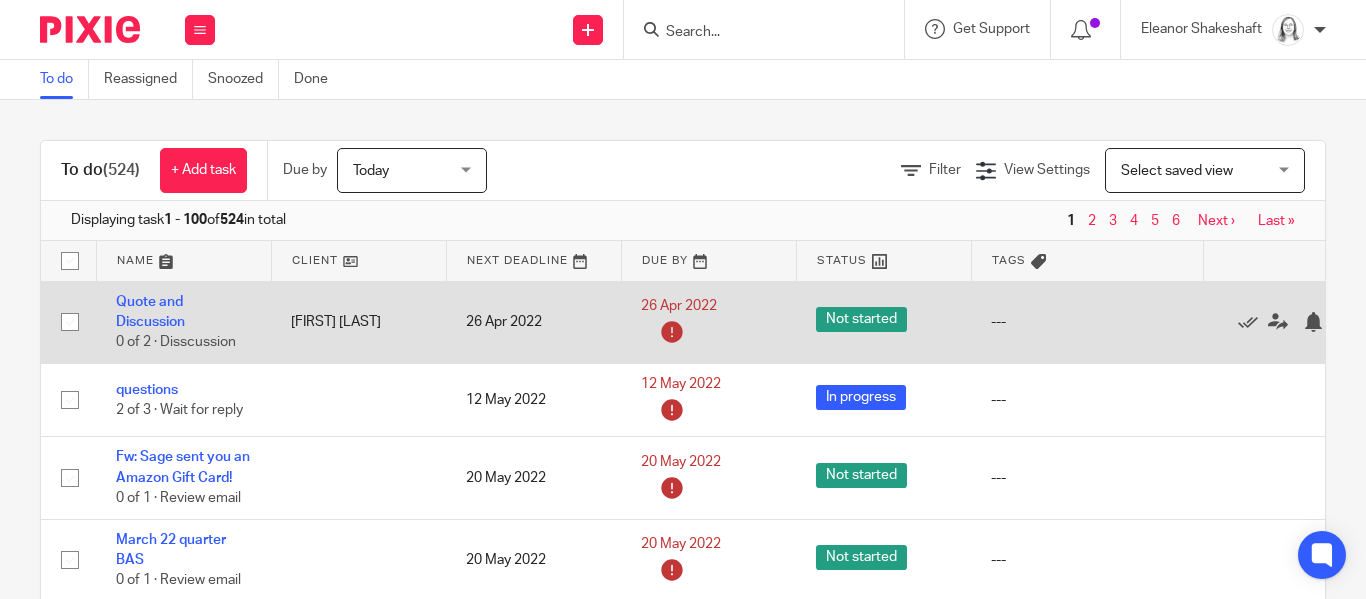 scroll, scrollTop: 0, scrollLeft: 0, axis: both 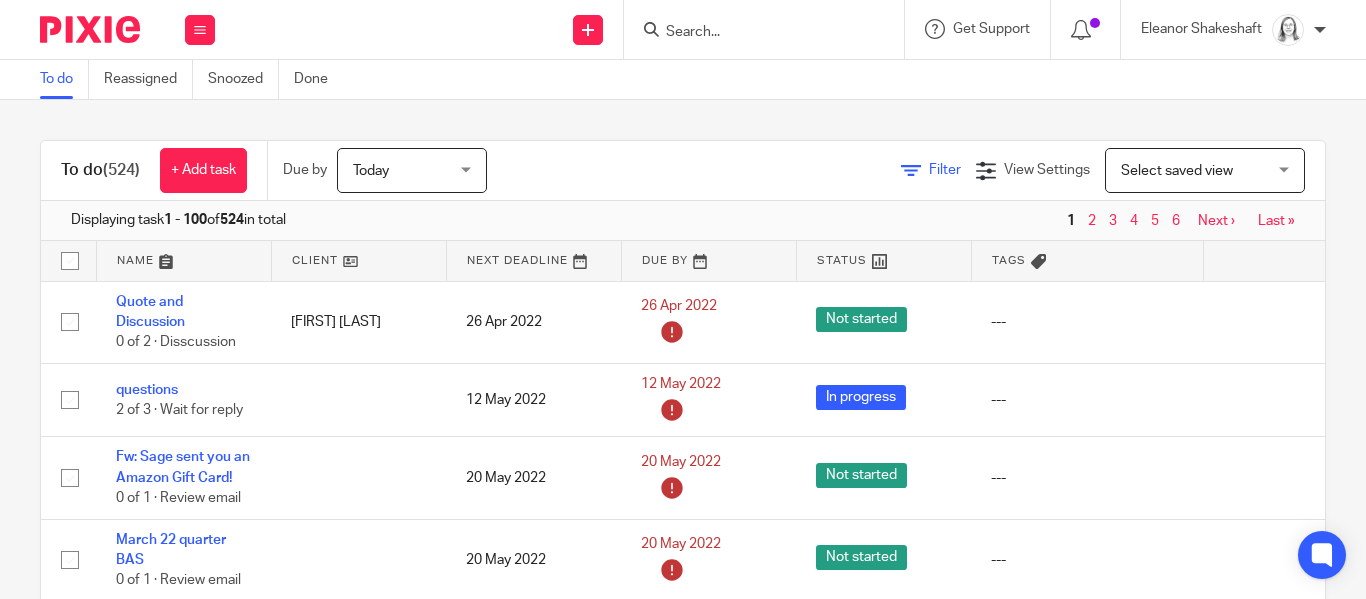 click on "Filter" at bounding box center (945, 170) 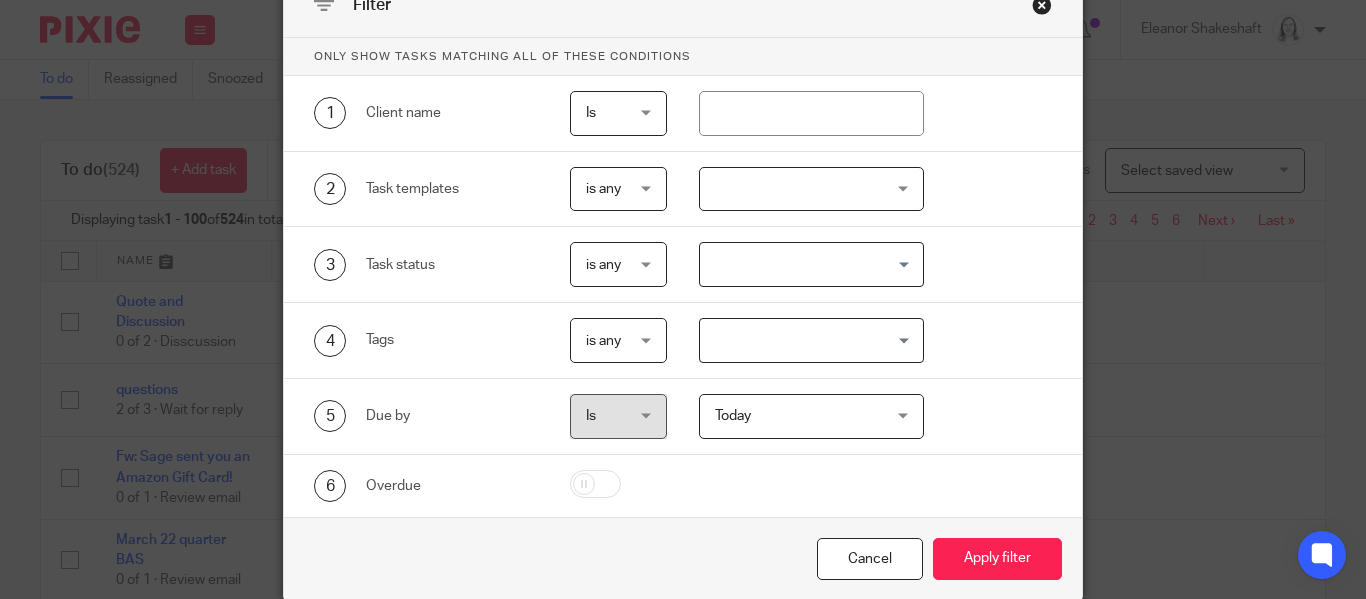 scroll, scrollTop: 103, scrollLeft: 0, axis: vertical 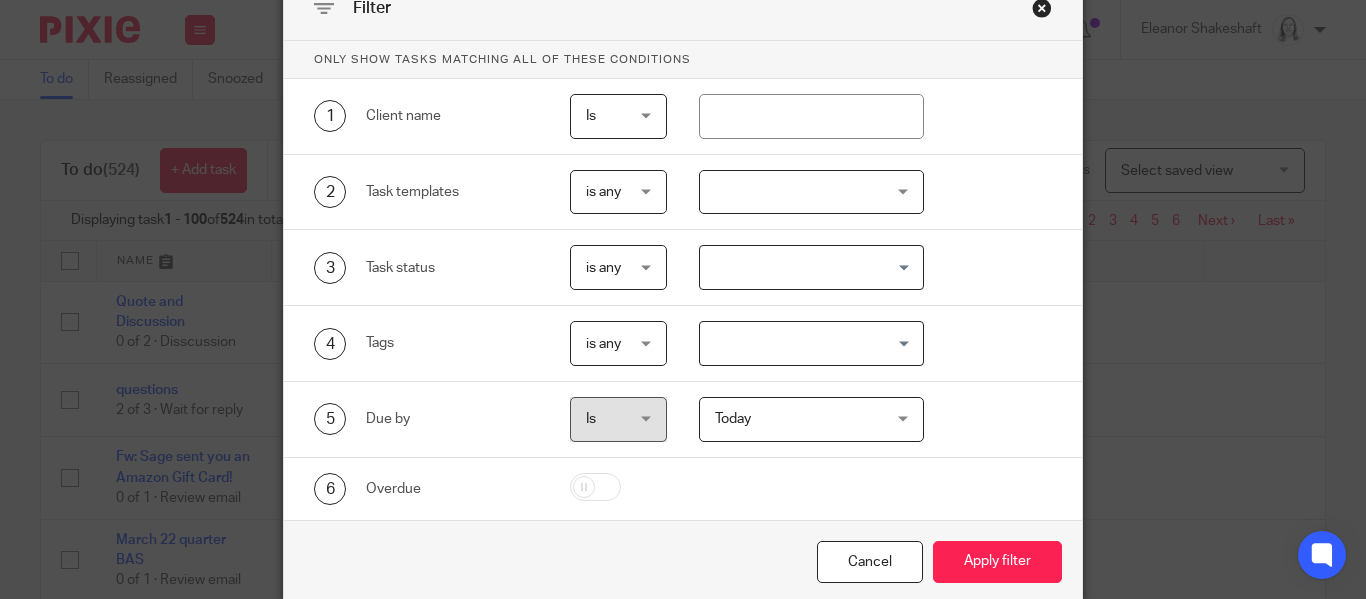 click at bounding box center [807, 343] 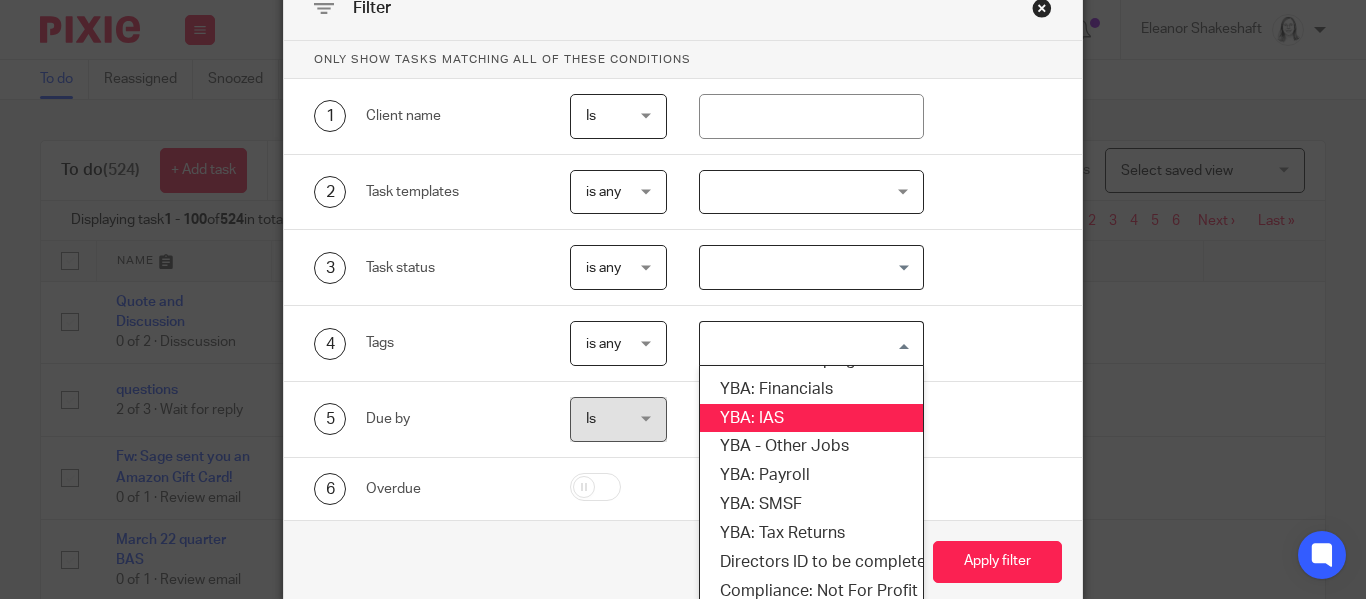 scroll, scrollTop: 412, scrollLeft: 0, axis: vertical 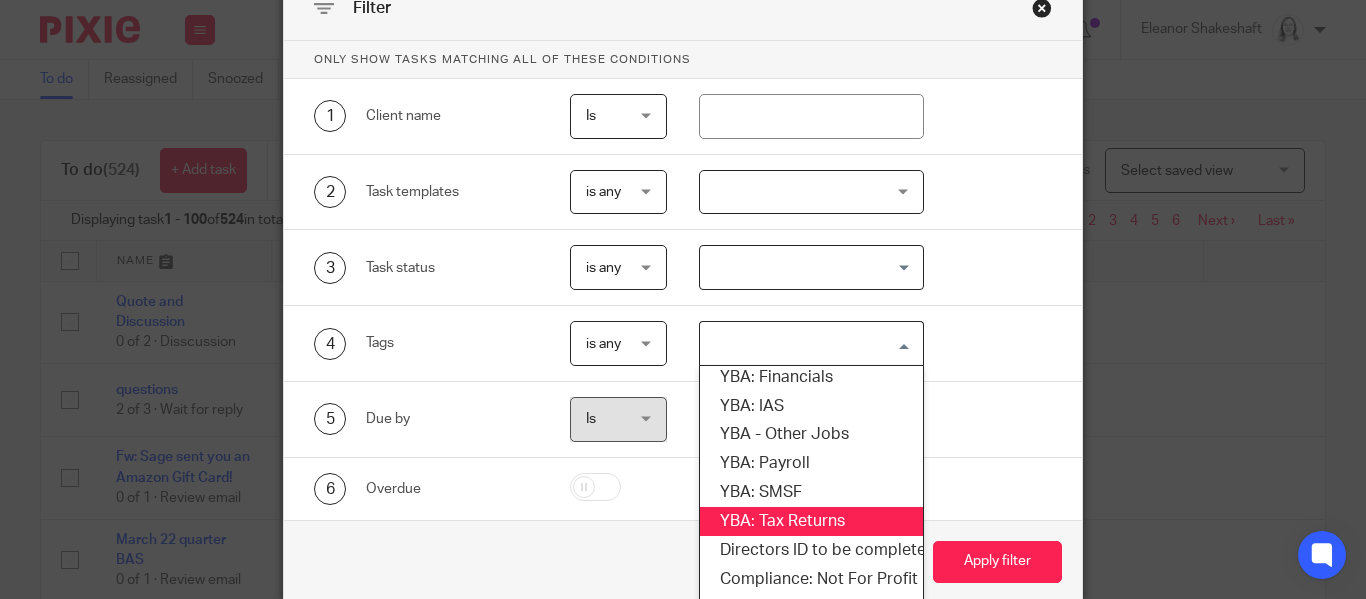 click on "YBA: Tax Returns" at bounding box center [811, 521] 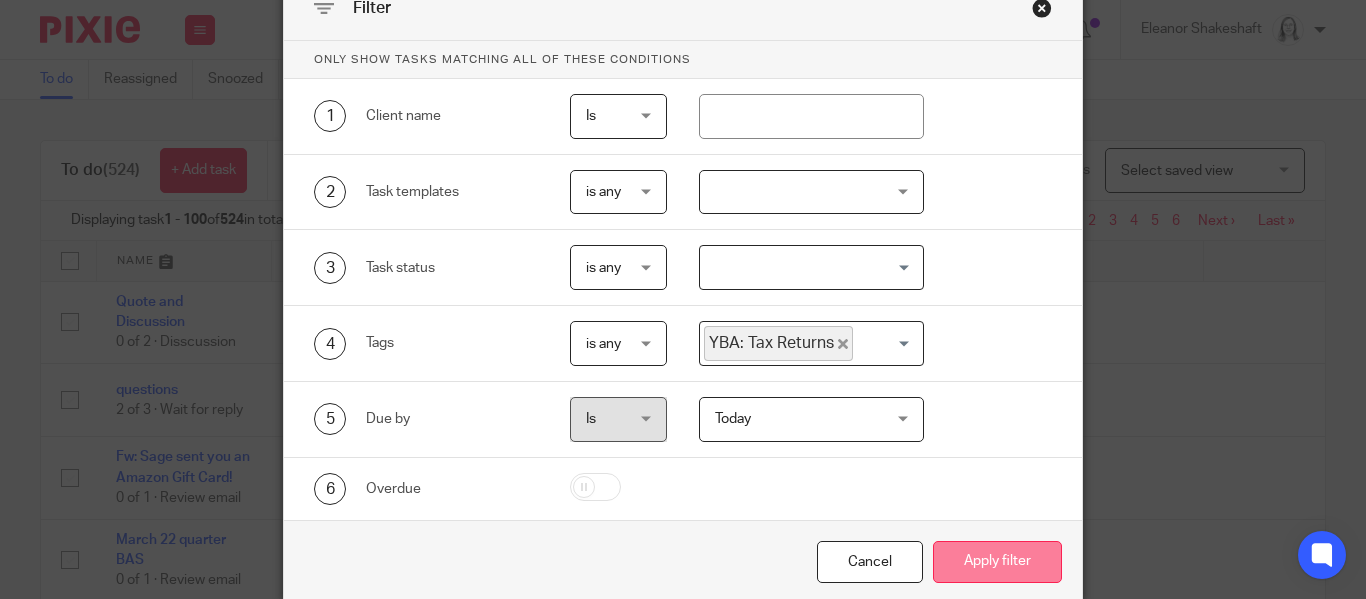 click on "Apply filter" at bounding box center [997, 562] 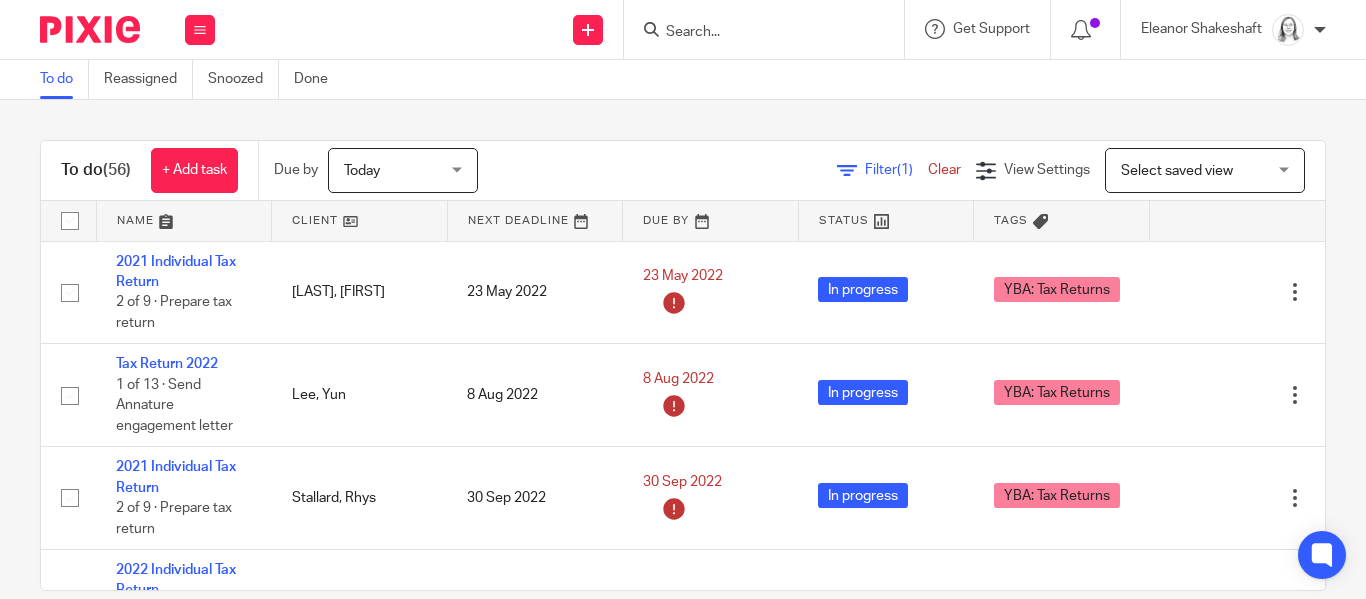 scroll, scrollTop: 0, scrollLeft: 0, axis: both 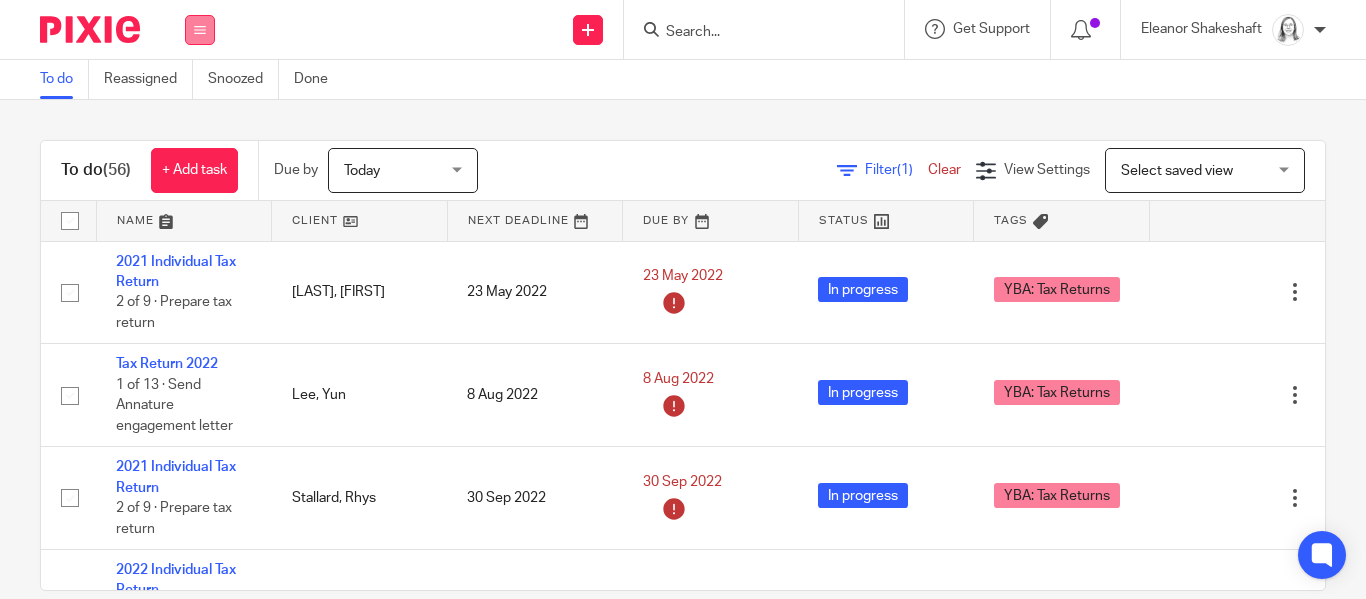 click at bounding box center [200, 30] 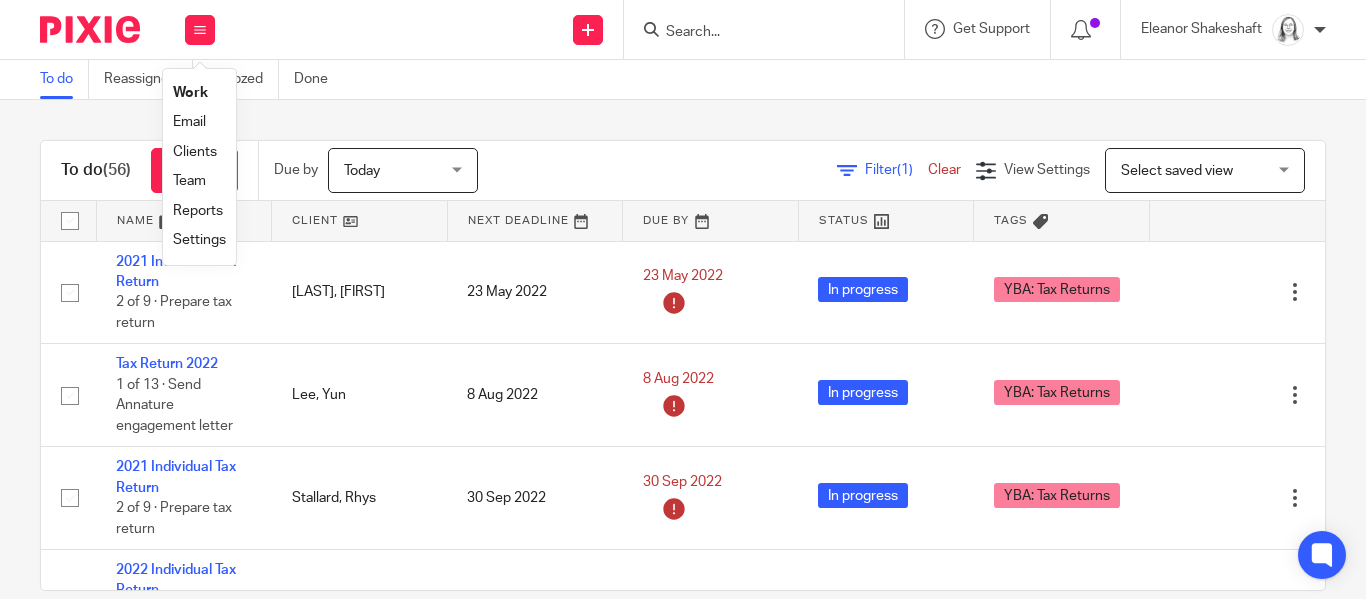 click on "Settings" at bounding box center (199, 240) 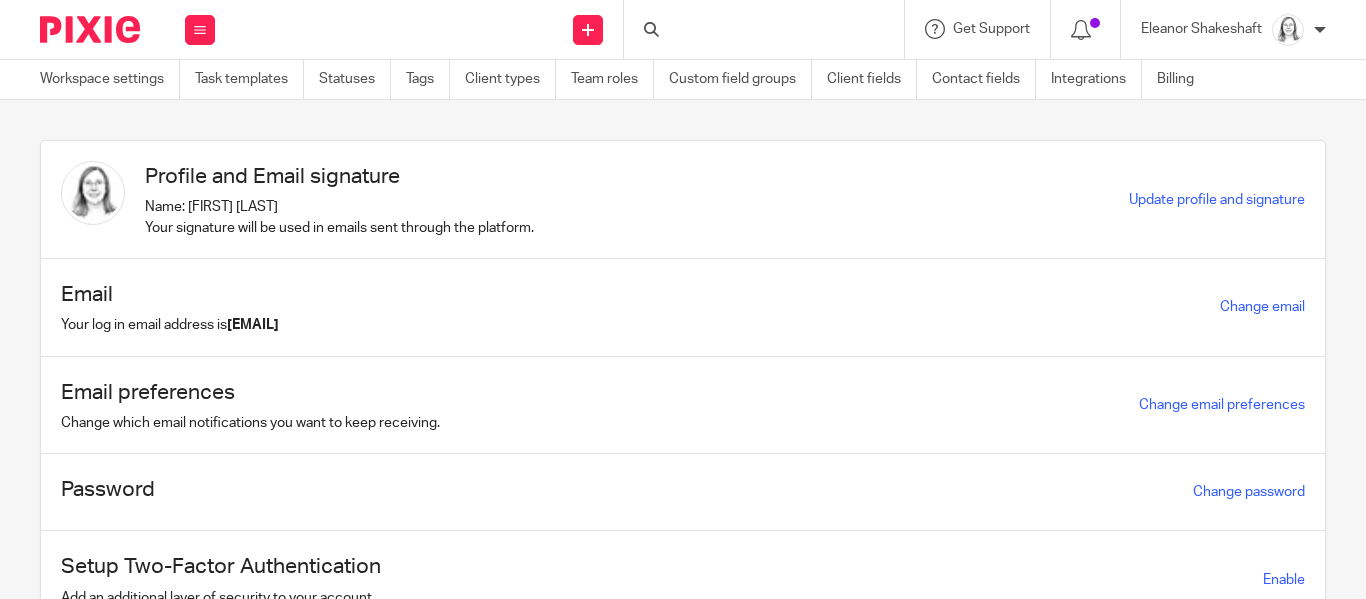 scroll, scrollTop: 0, scrollLeft: 0, axis: both 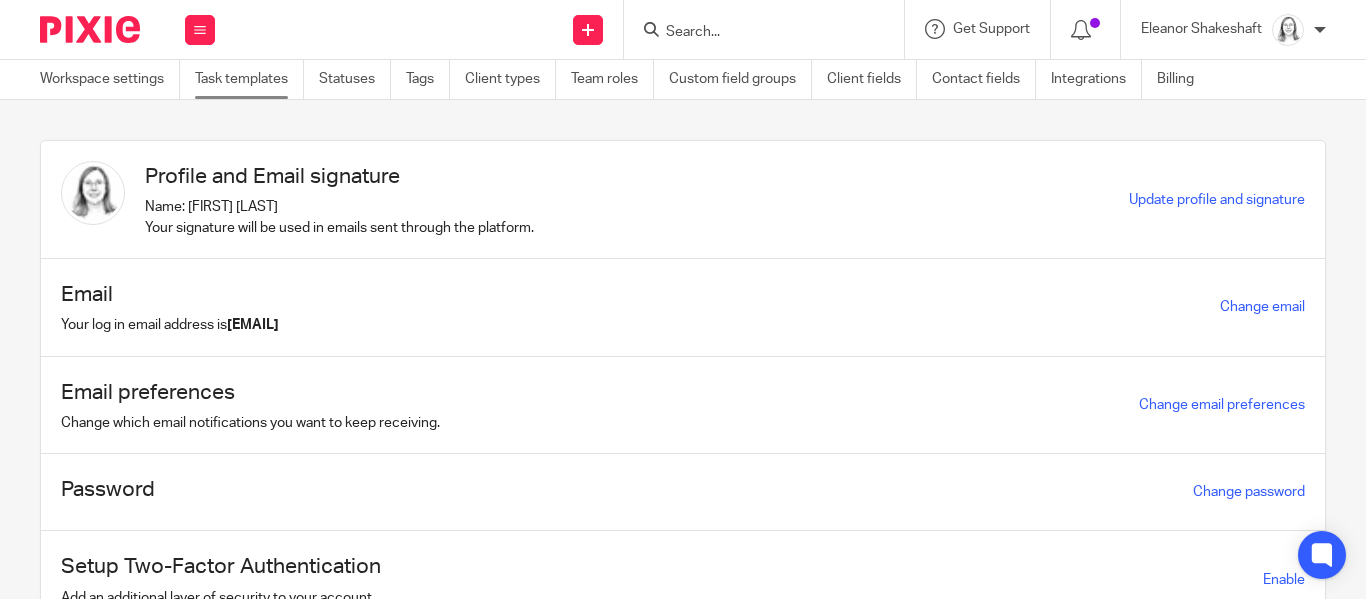 click on "Task templates" at bounding box center [249, 79] 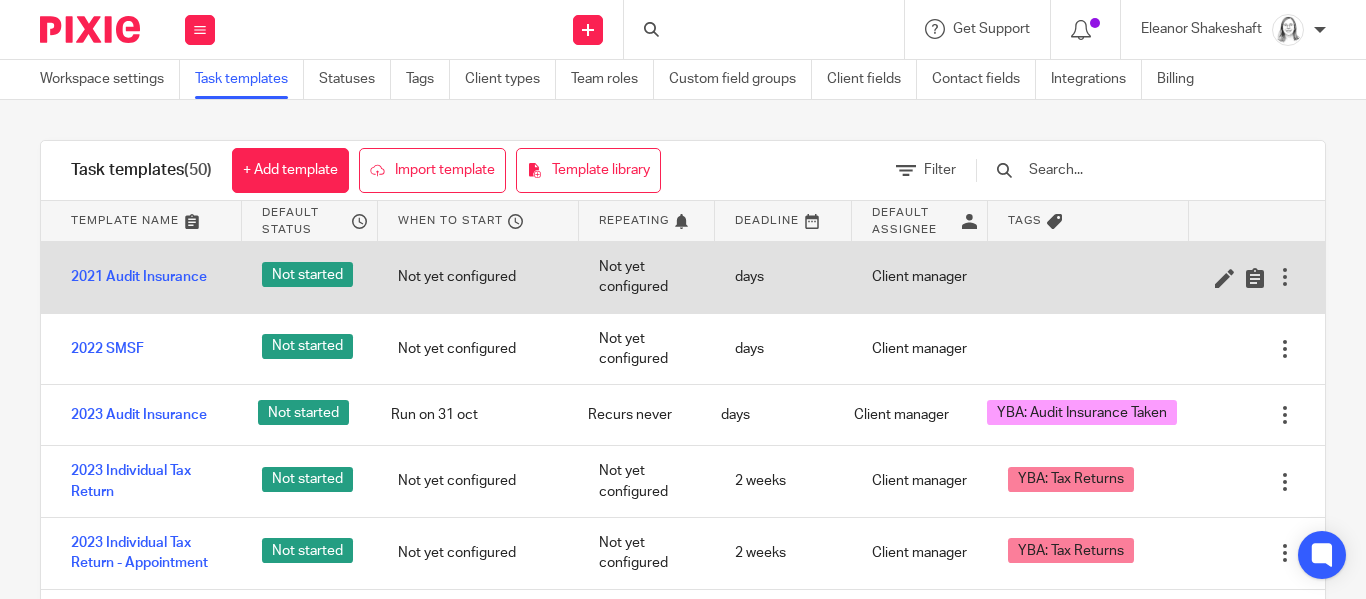 scroll, scrollTop: 0, scrollLeft: 0, axis: both 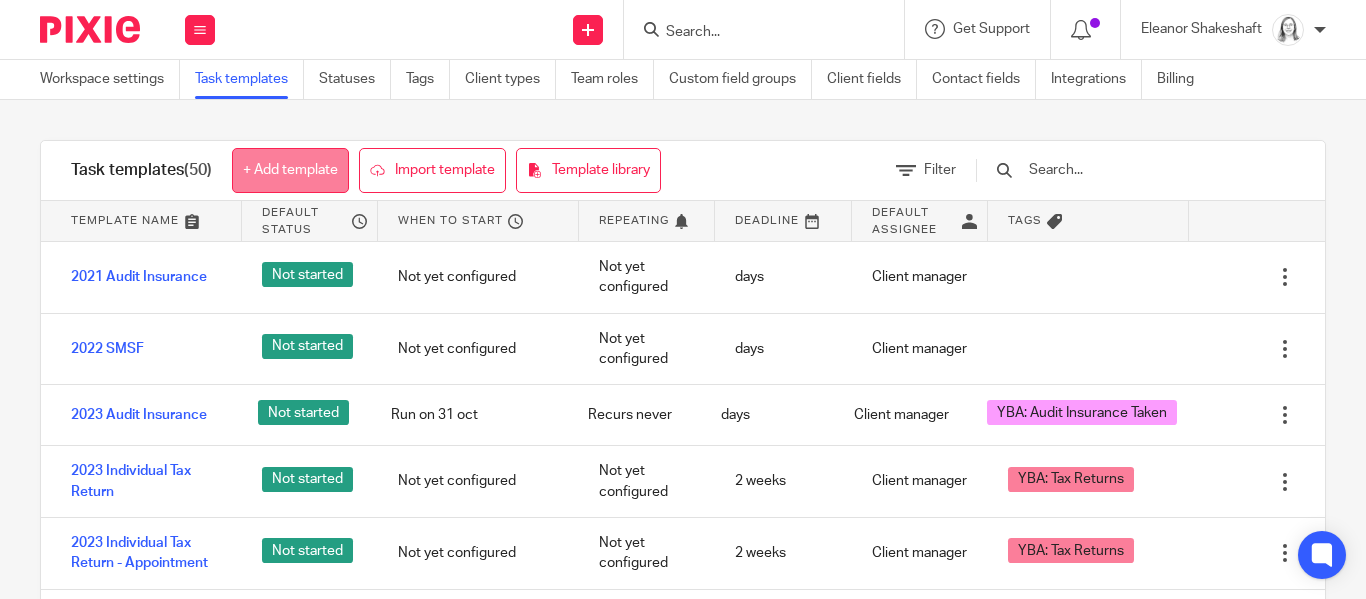 click on "+ Add template" at bounding box center (290, 170) 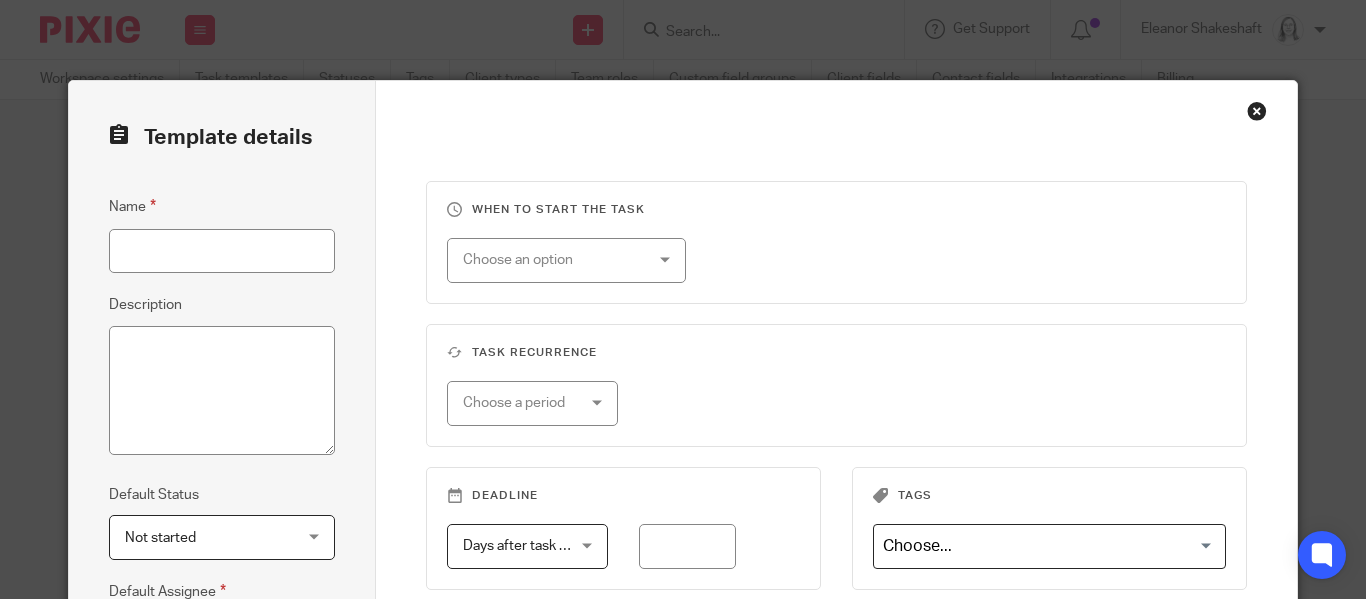 scroll, scrollTop: 0, scrollLeft: 0, axis: both 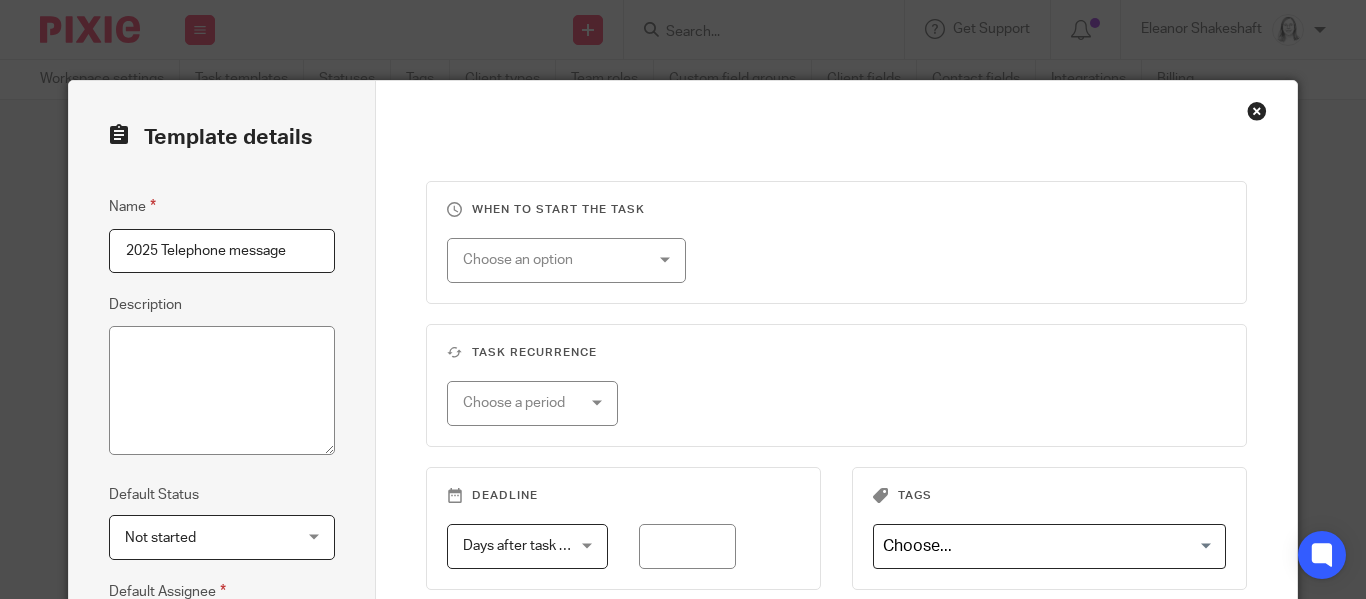 type on "2025 Telephone message" 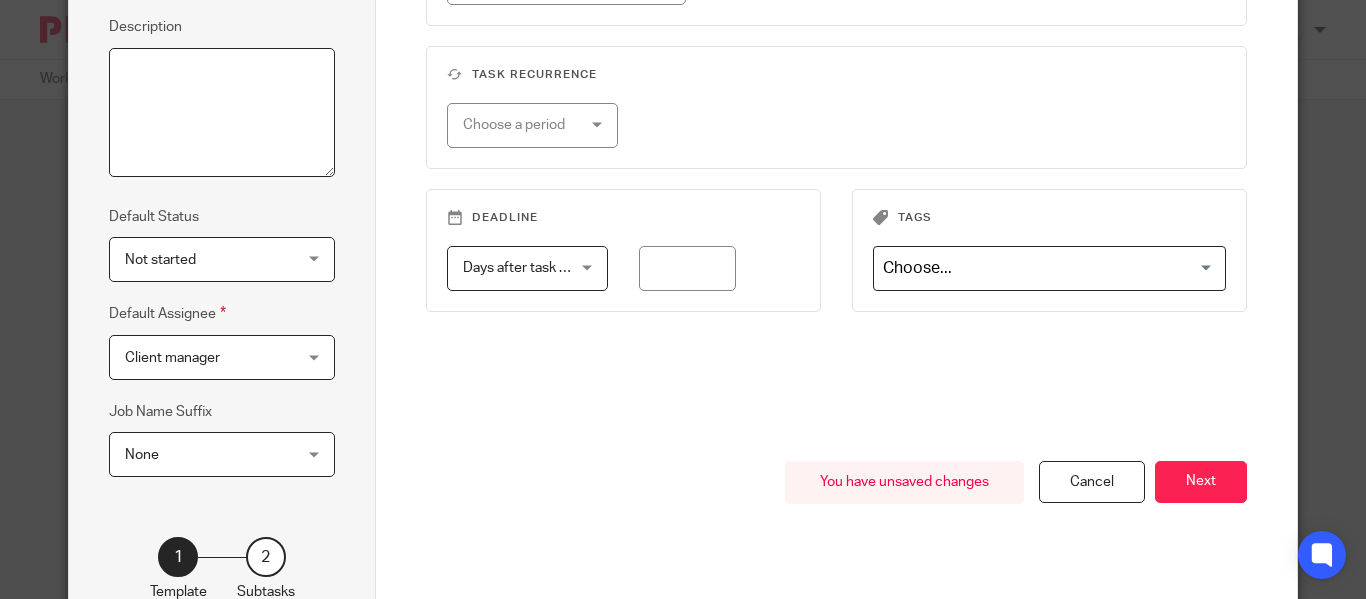 scroll, scrollTop: 324, scrollLeft: 0, axis: vertical 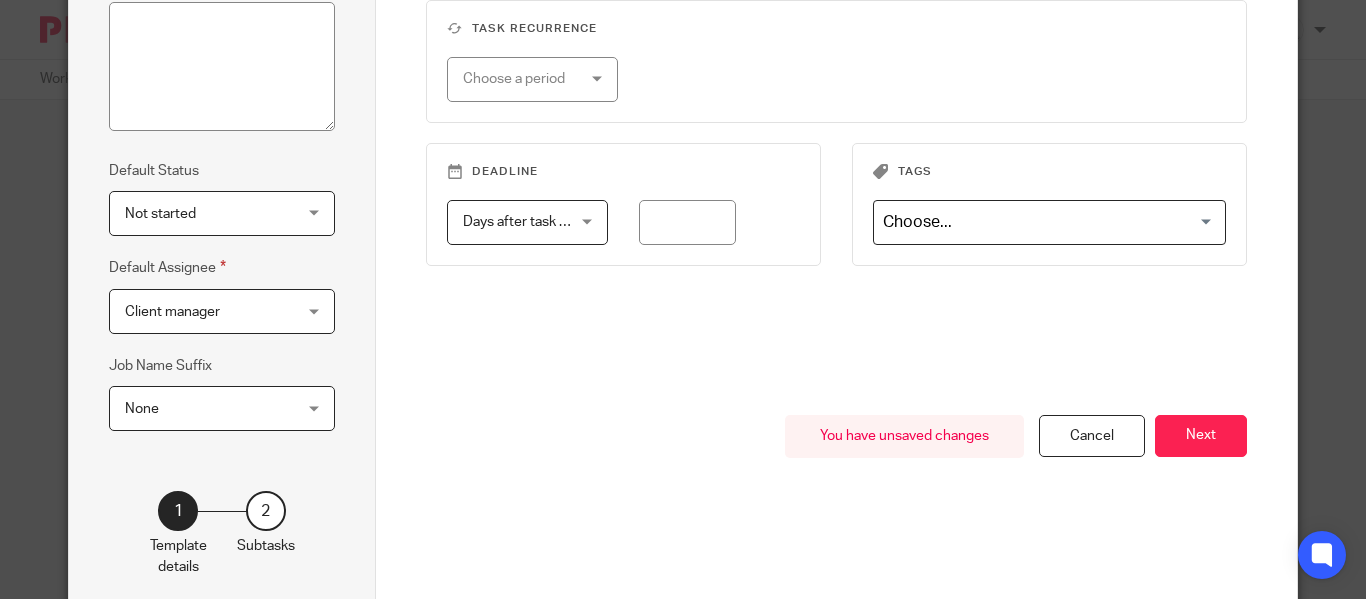 click at bounding box center [1045, 222] 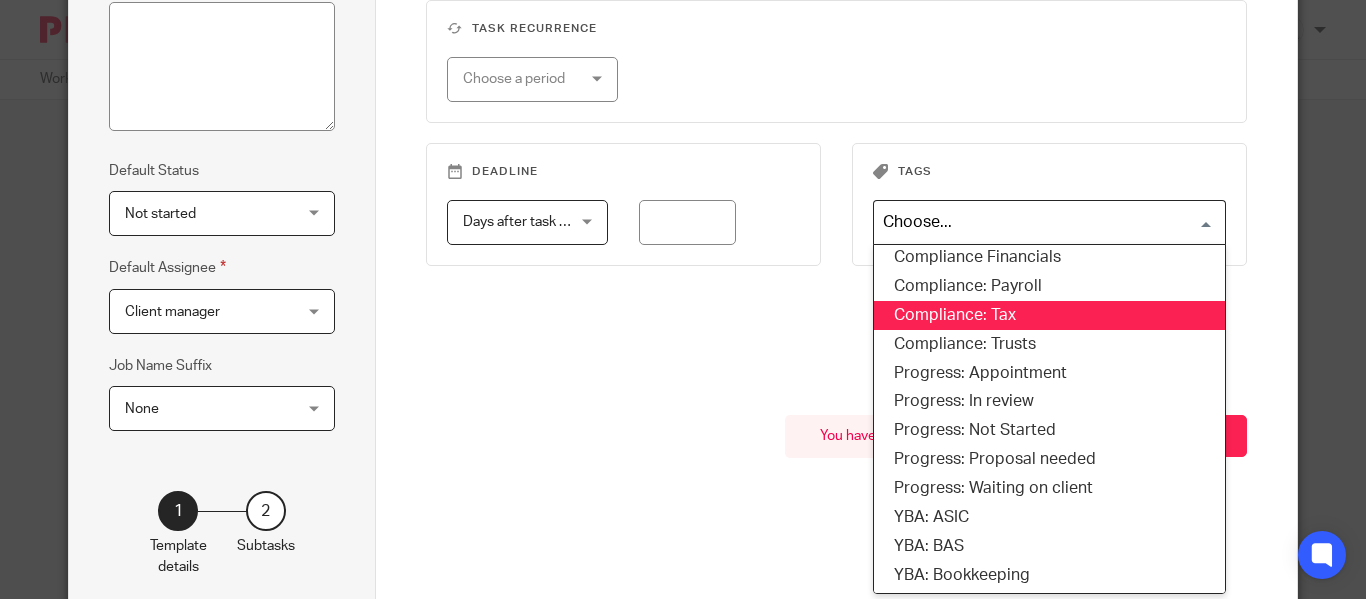 scroll, scrollTop: 0, scrollLeft: 0, axis: both 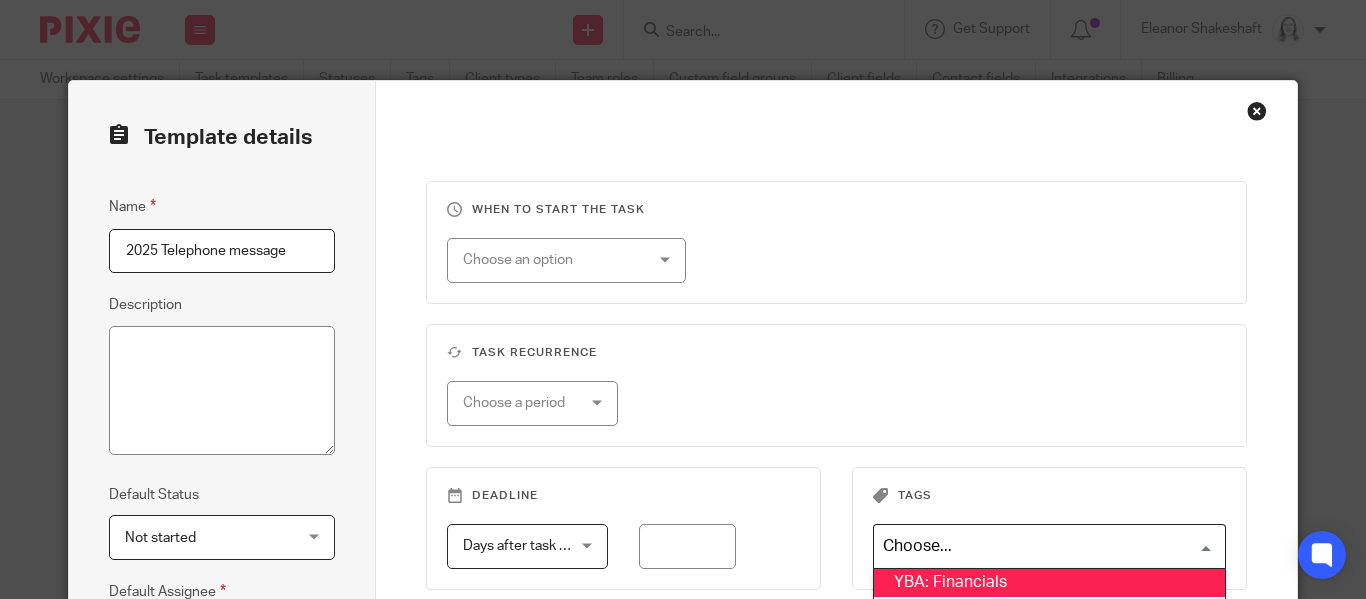 click at bounding box center (1257, 111) 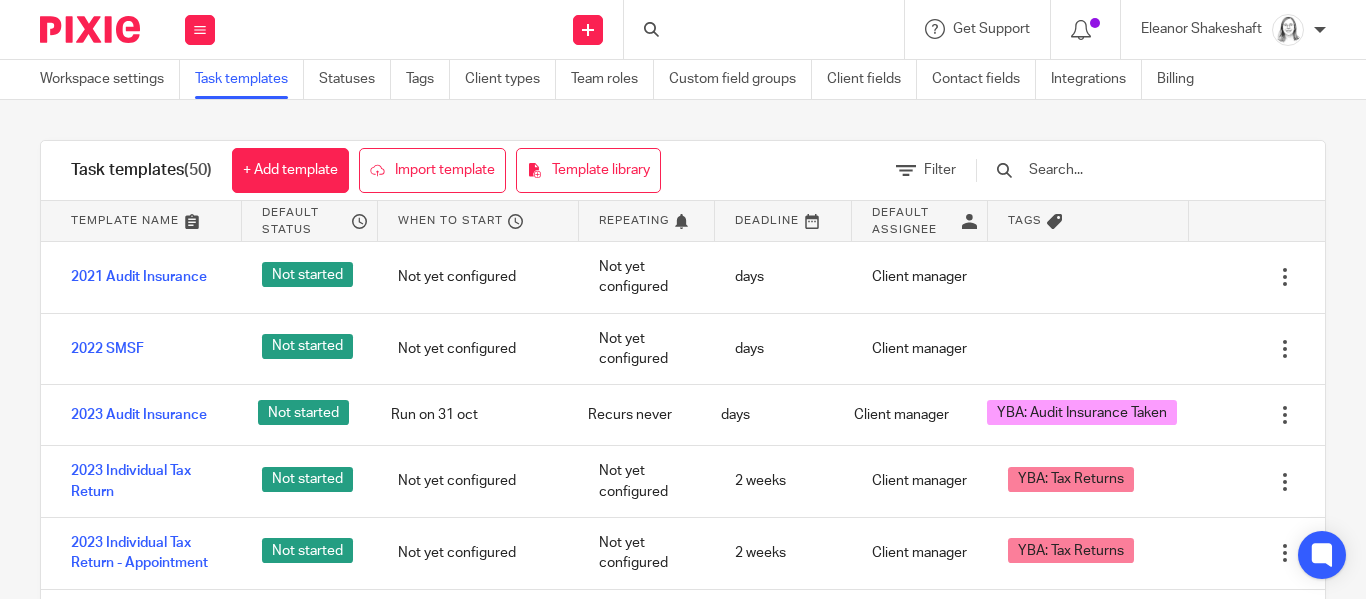 scroll, scrollTop: 0, scrollLeft: 0, axis: both 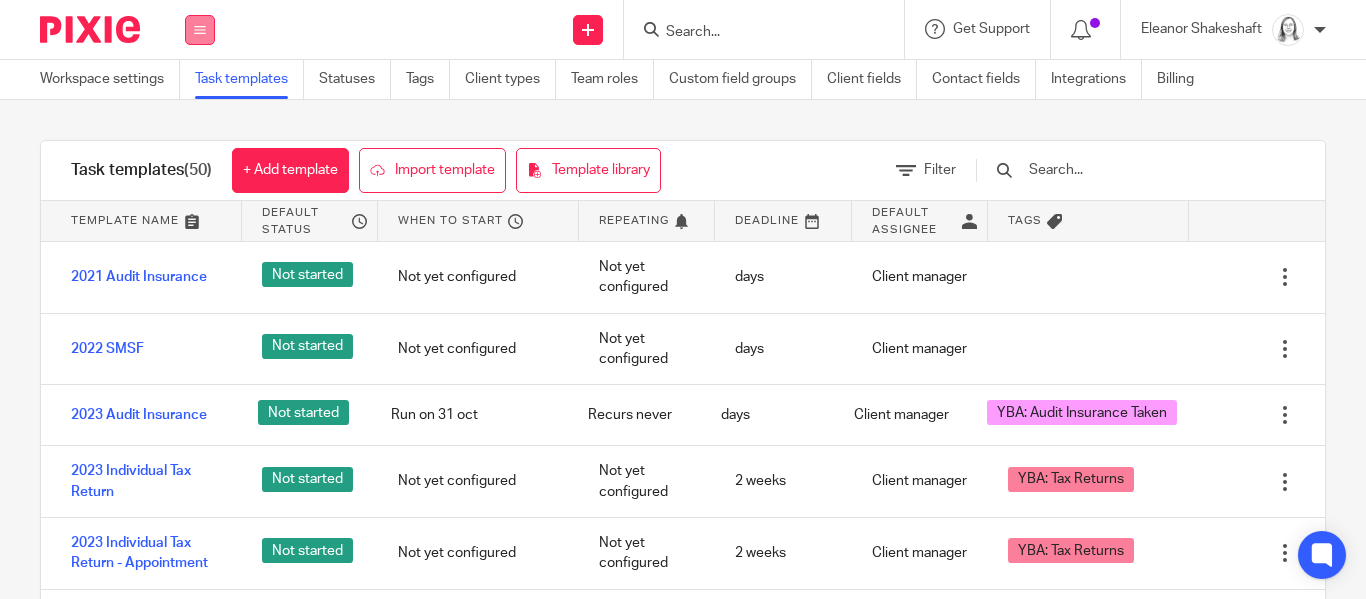 click at bounding box center [200, 30] 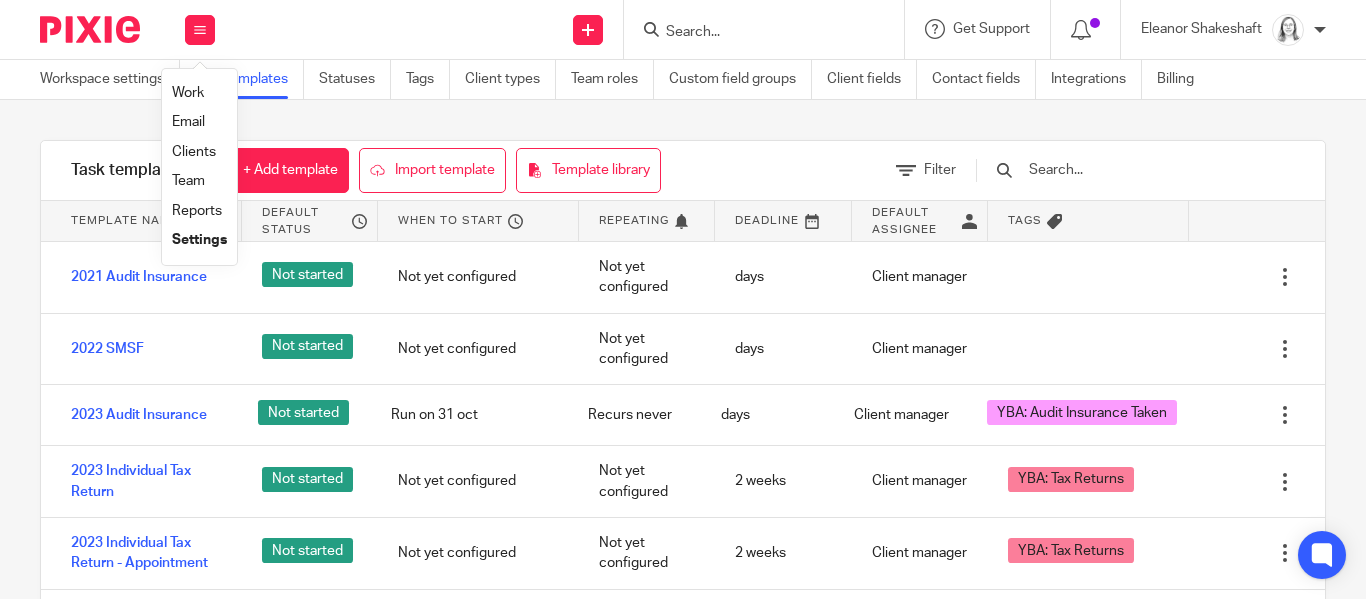 click on "Work" at bounding box center (188, 93) 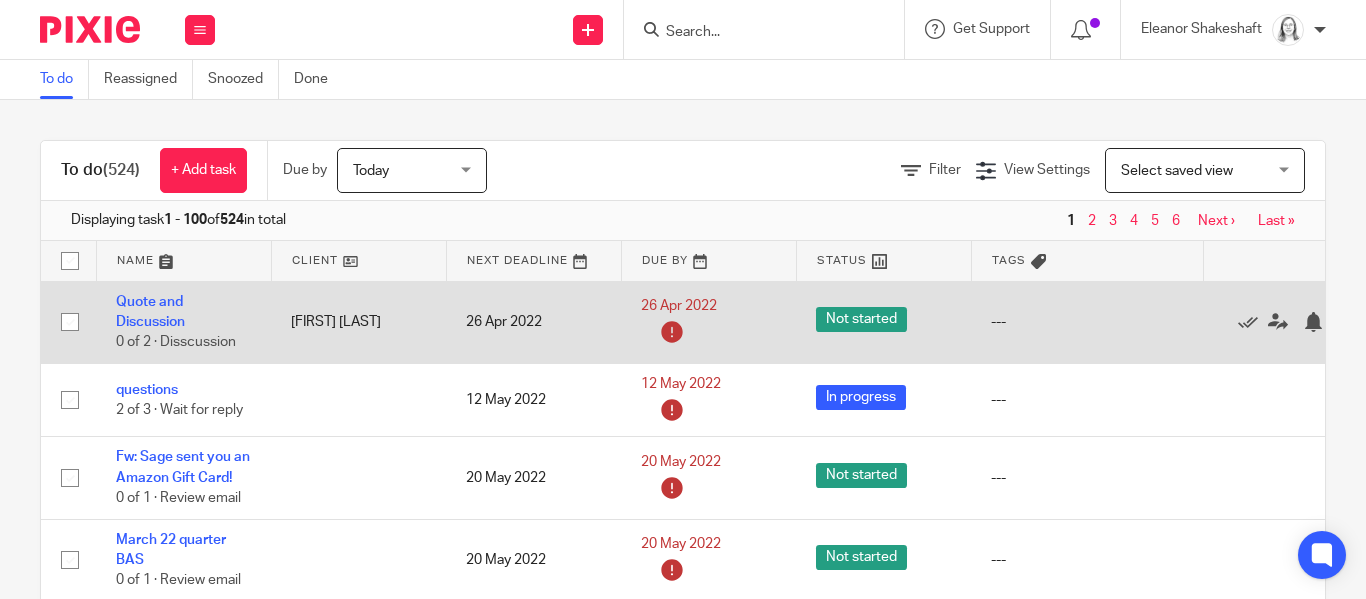 scroll, scrollTop: 0, scrollLeft: 0, axis: both 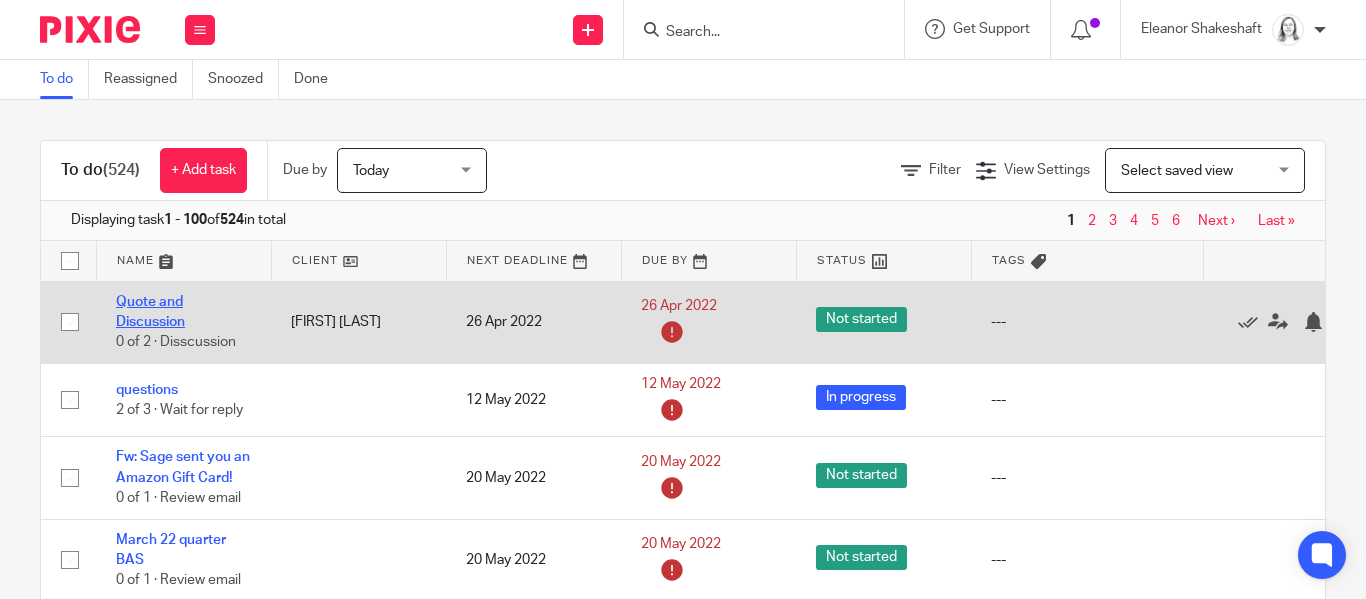click on "Quote and Discussion" at bounding box center (150, 312) 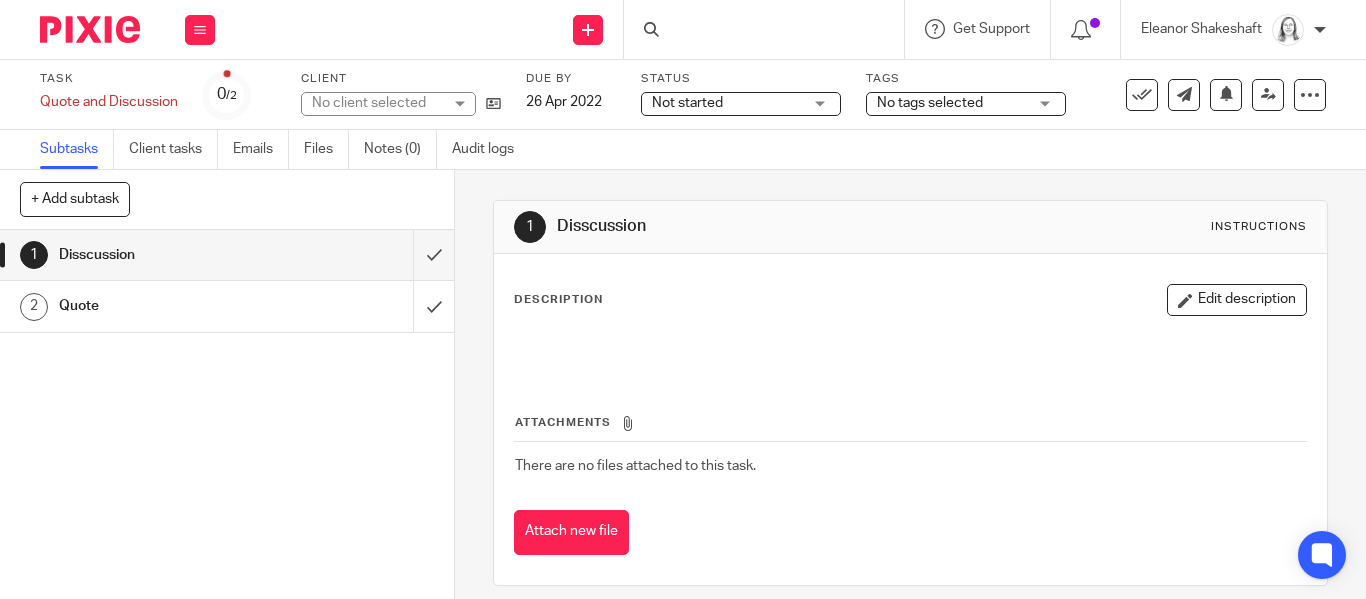 scroll, scrollTop: 0, scrollLeft: 0, axis: both 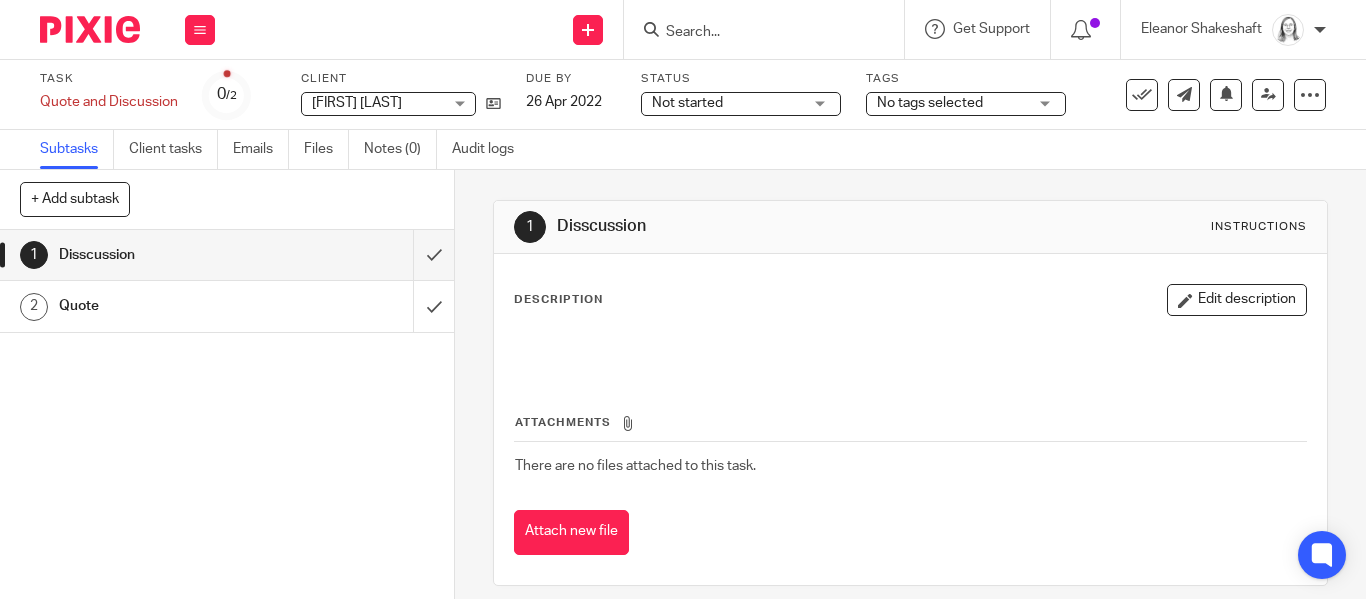 click on "Not started" at bounding box center [727, 103] 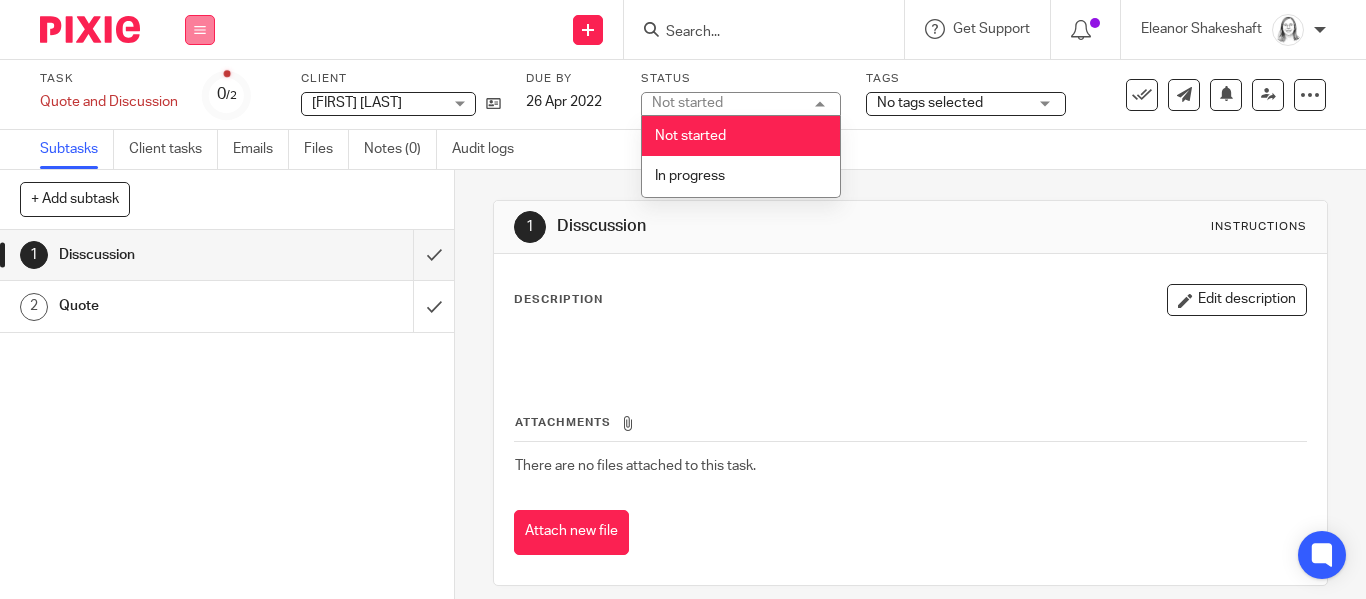 click at bounding box center (200, 30) 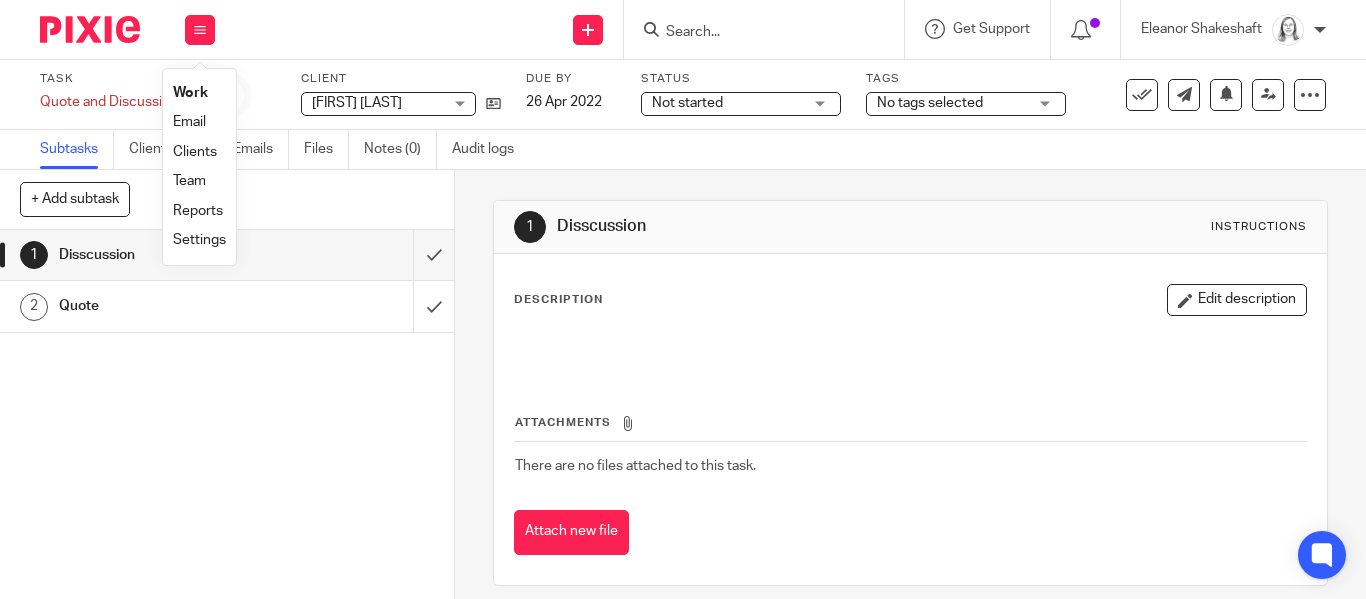 click on "Settings" at bounding box center (199, 240) 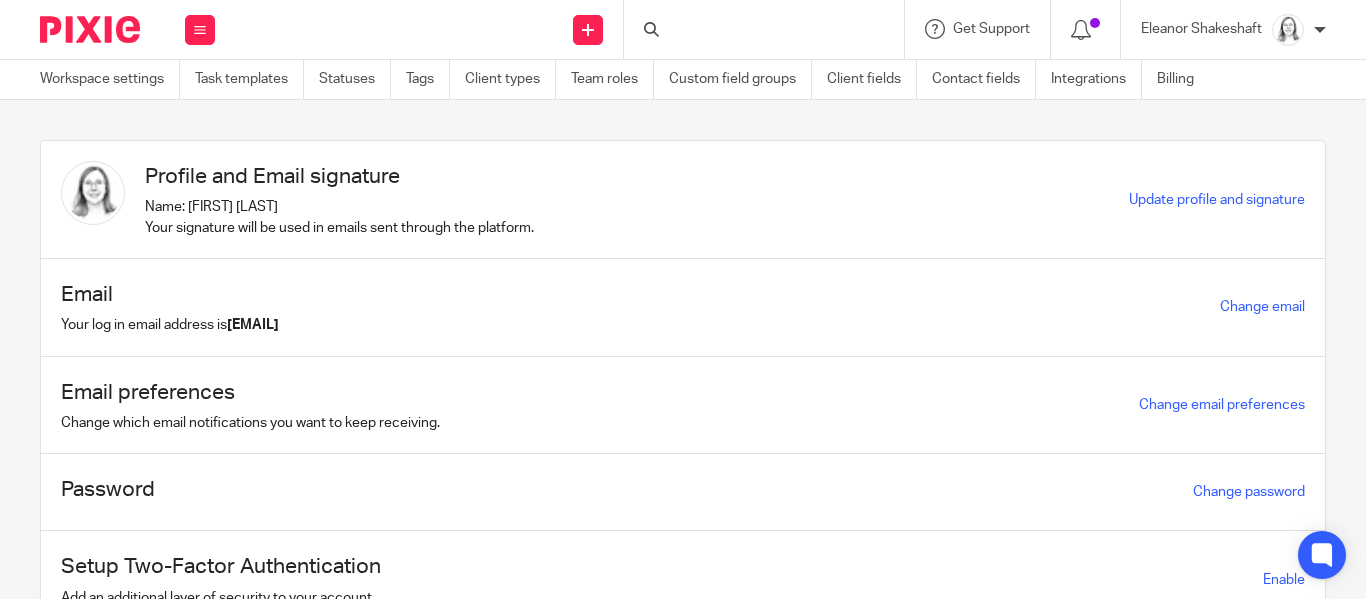 scroll, scrollTop: 0, scrollLeft: 0, axis: both 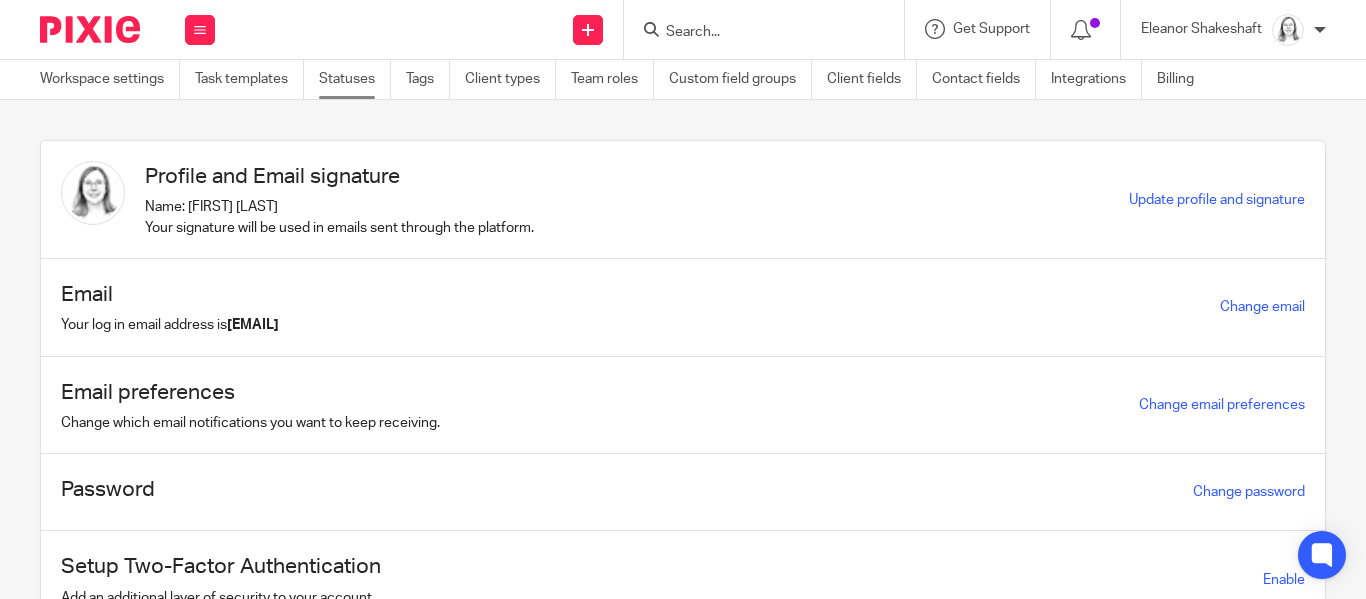 click on "Statuses" at bounding box center (355, 79) 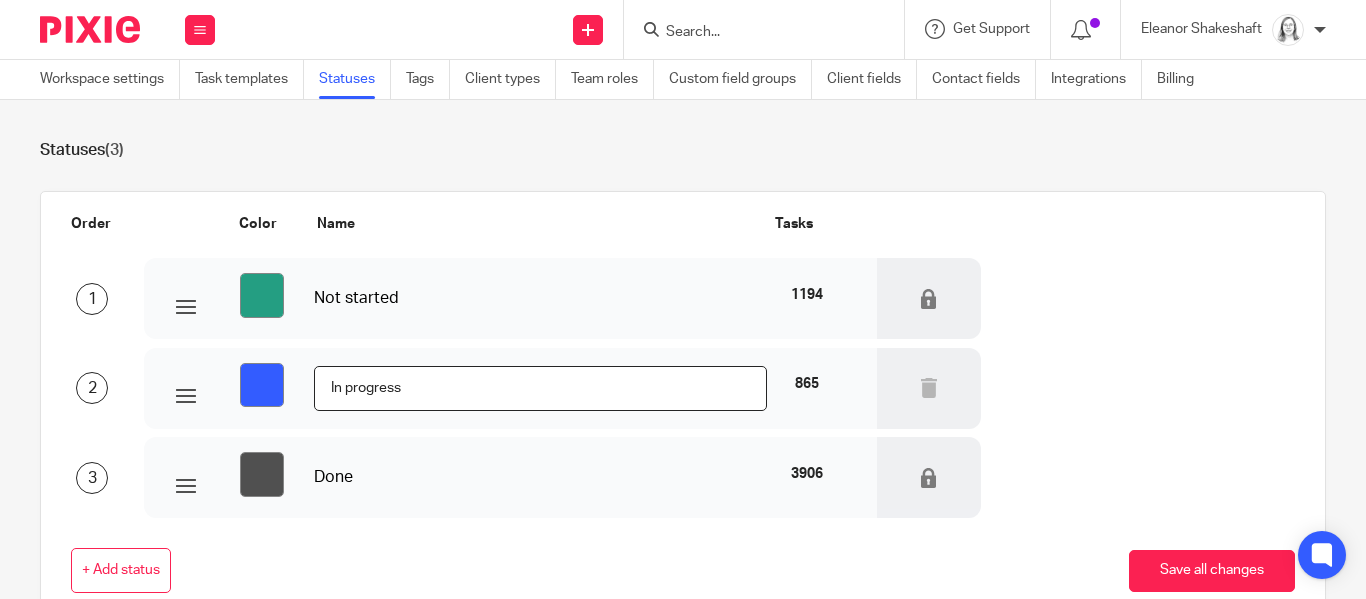 scroll, scrollTop: 0, scrollLeft: 0, axis: both 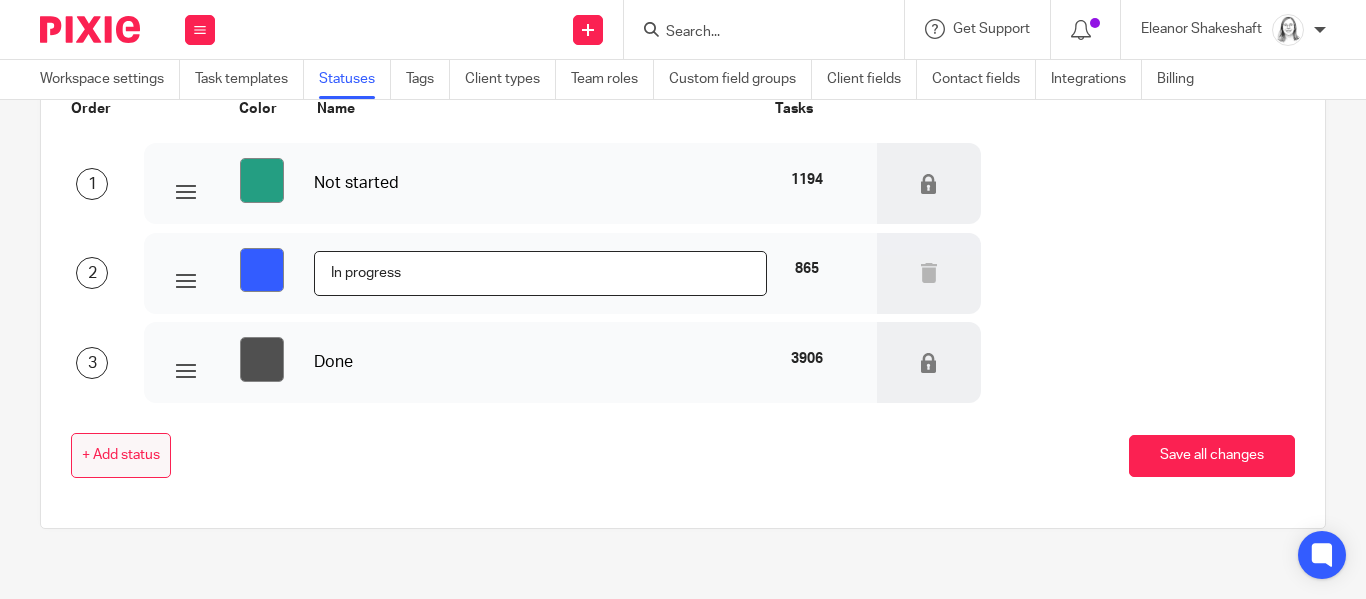 click on "+ Add status" at bounding box center [121, 456] 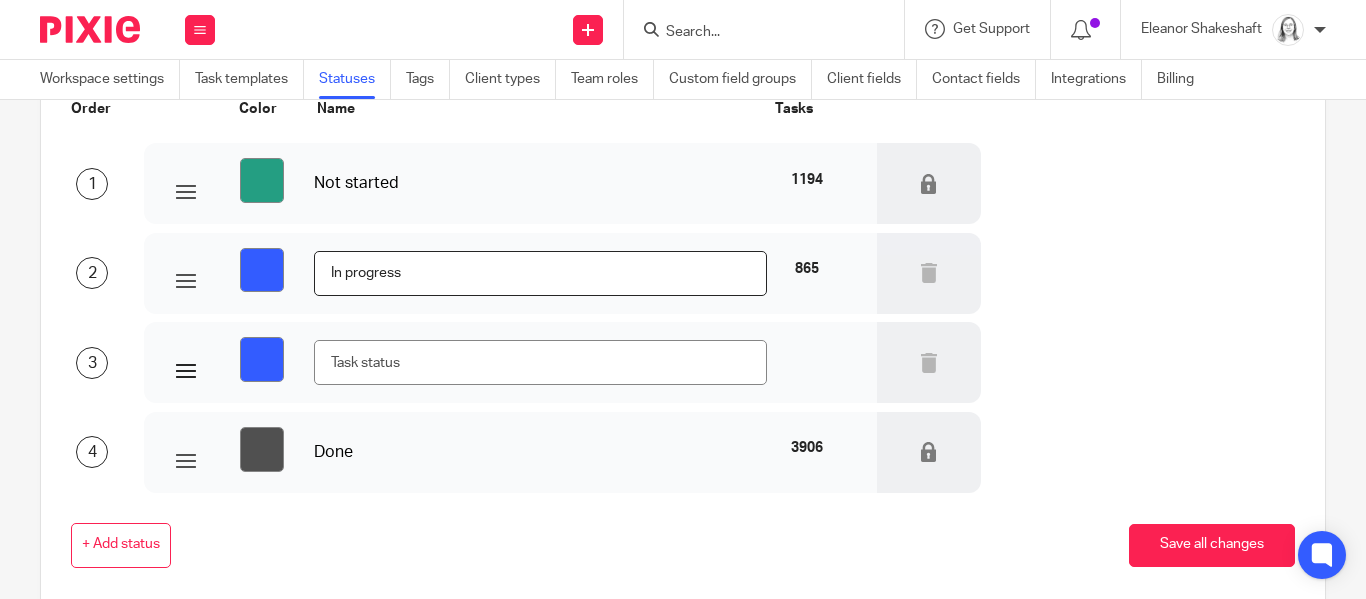 click on "#335cff" at bounding box center [262, 359] 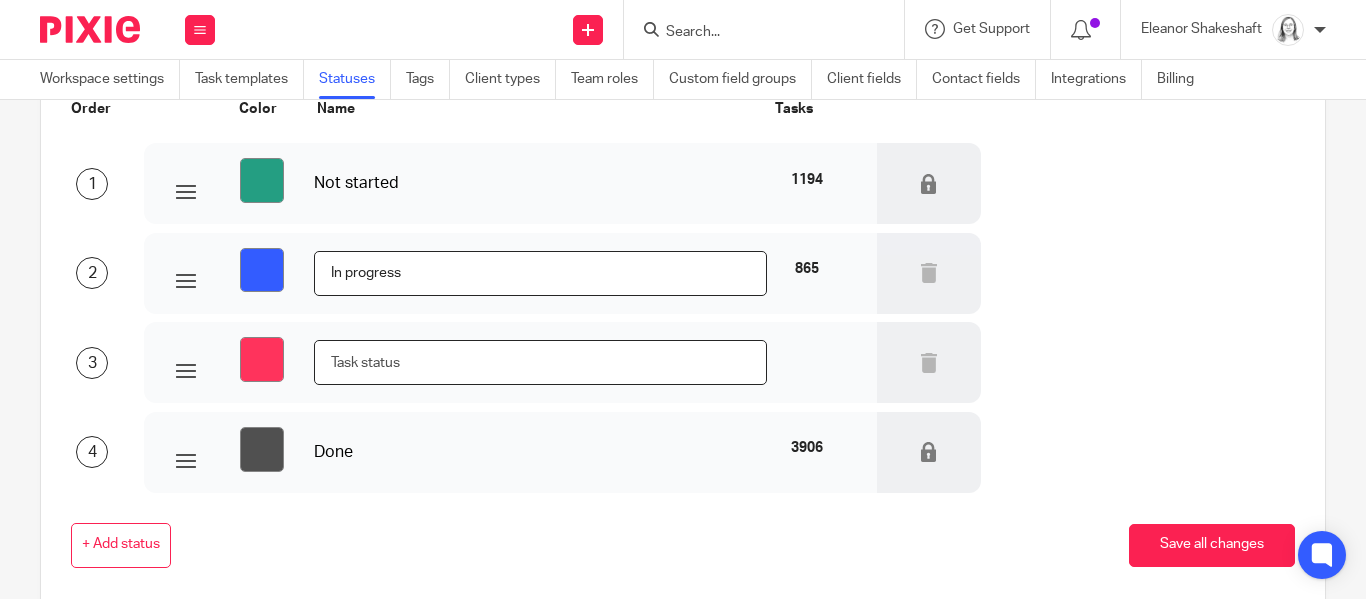 type on "#ff335c" 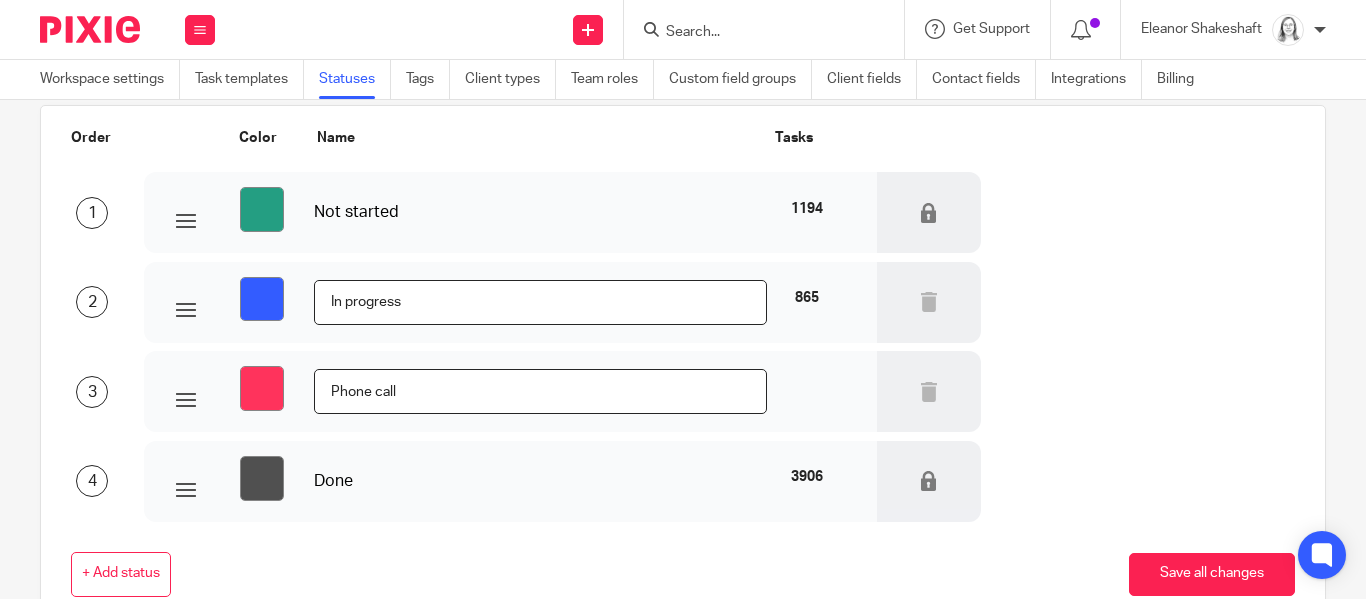 scroll, scrollTop: 88, scrollLeft: 0, axis: vertical 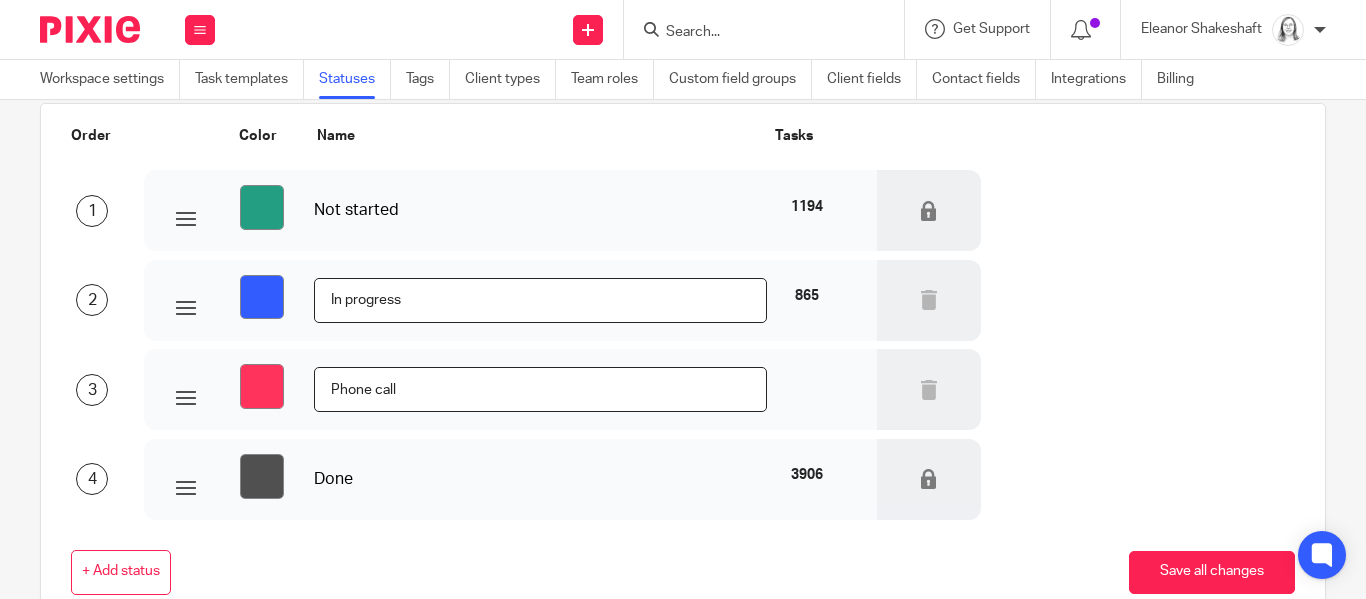 type on "Phone call" 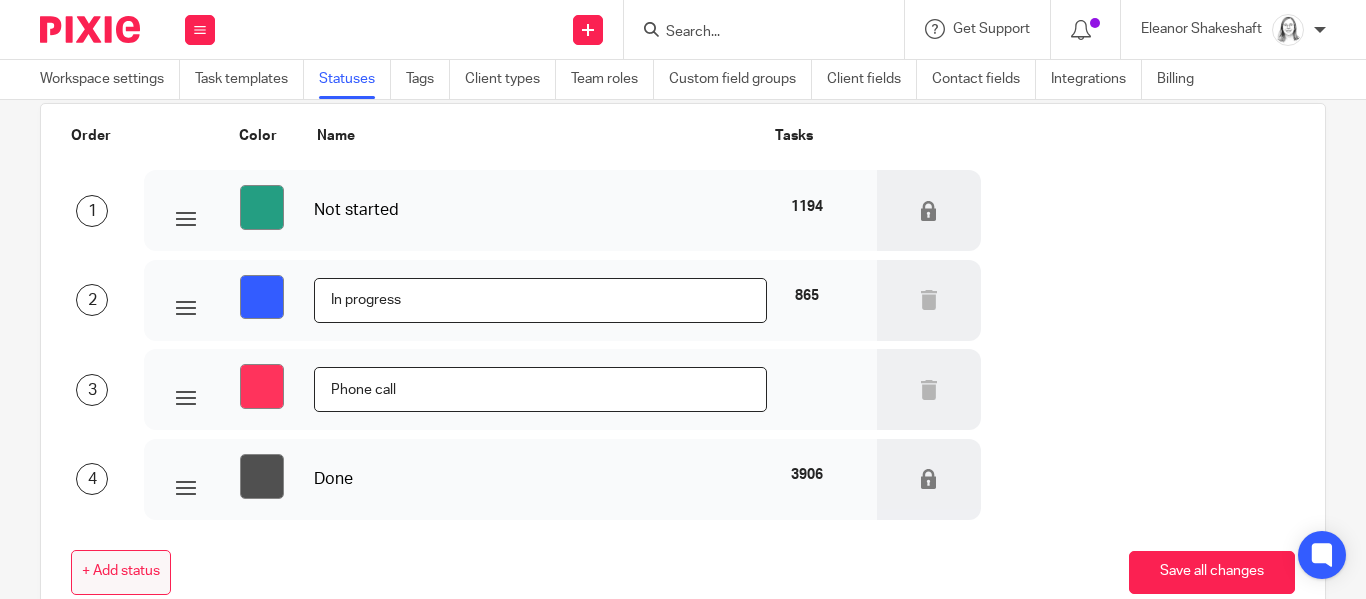 click on "+ Add status" at bounding box center [121, 572] 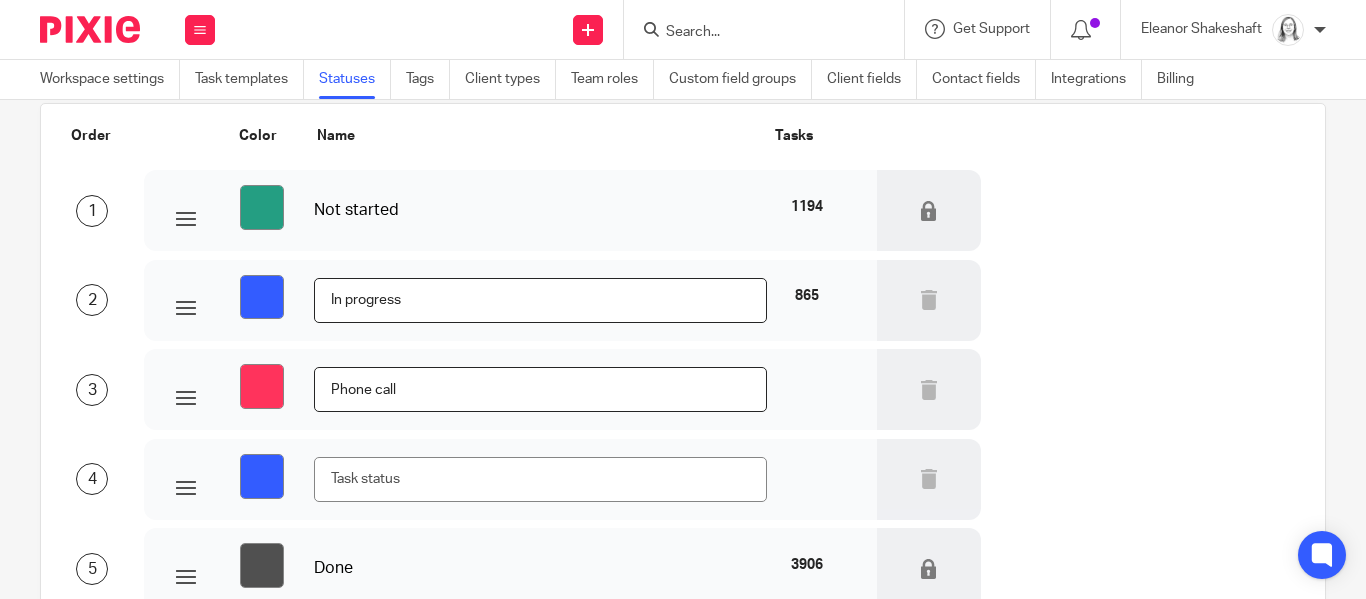 click at bounding box center (540, 479) 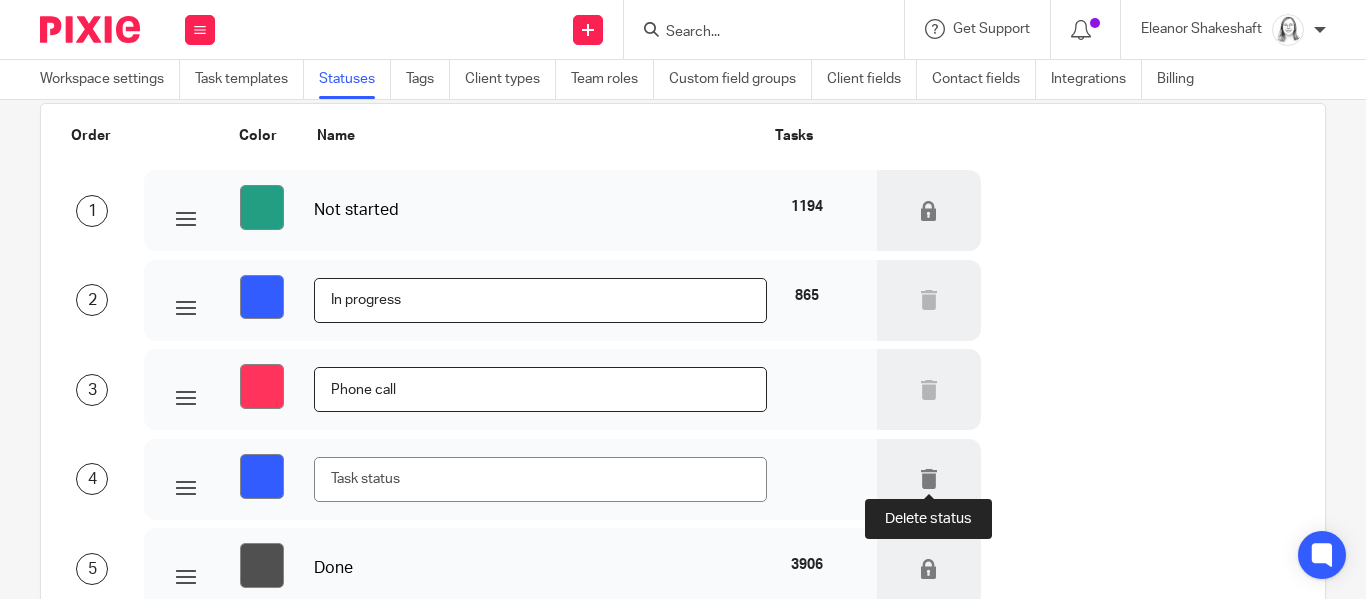 click at bounding box center (929, 479) 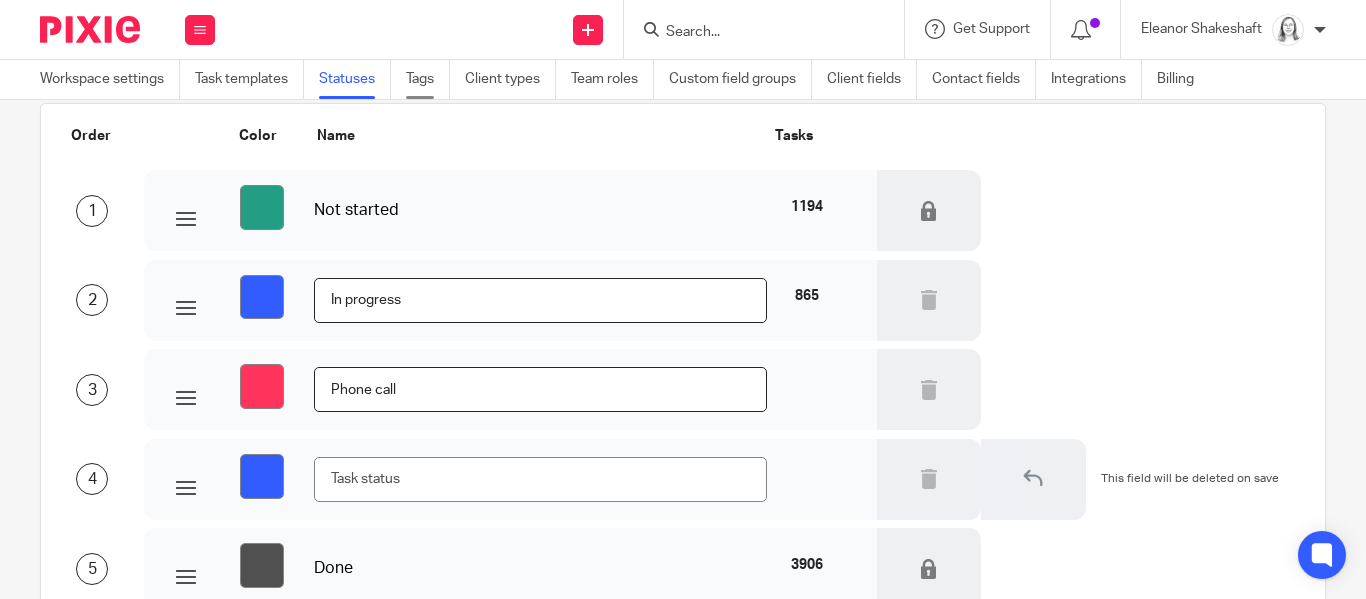 click on "Tags" at bounding box center (428, 79) 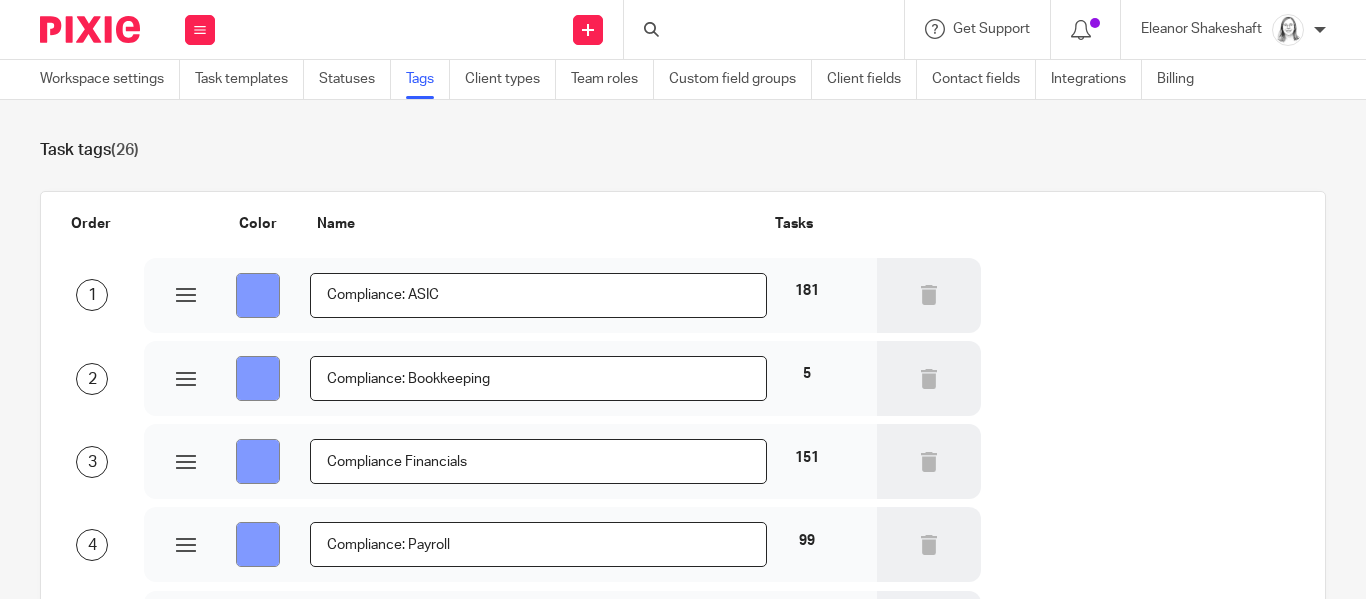 scroll, scrollTop: 0, scrollLeft: 0, axis: both 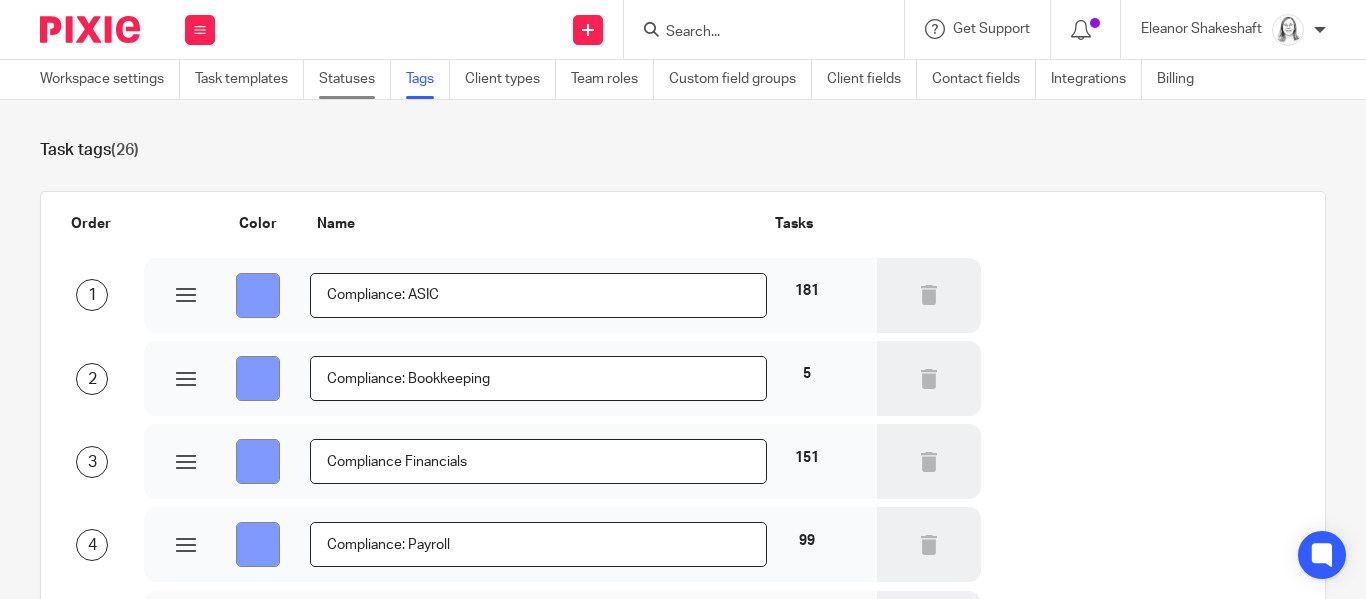 click on "Statuses" at bounding box center [355, 79] 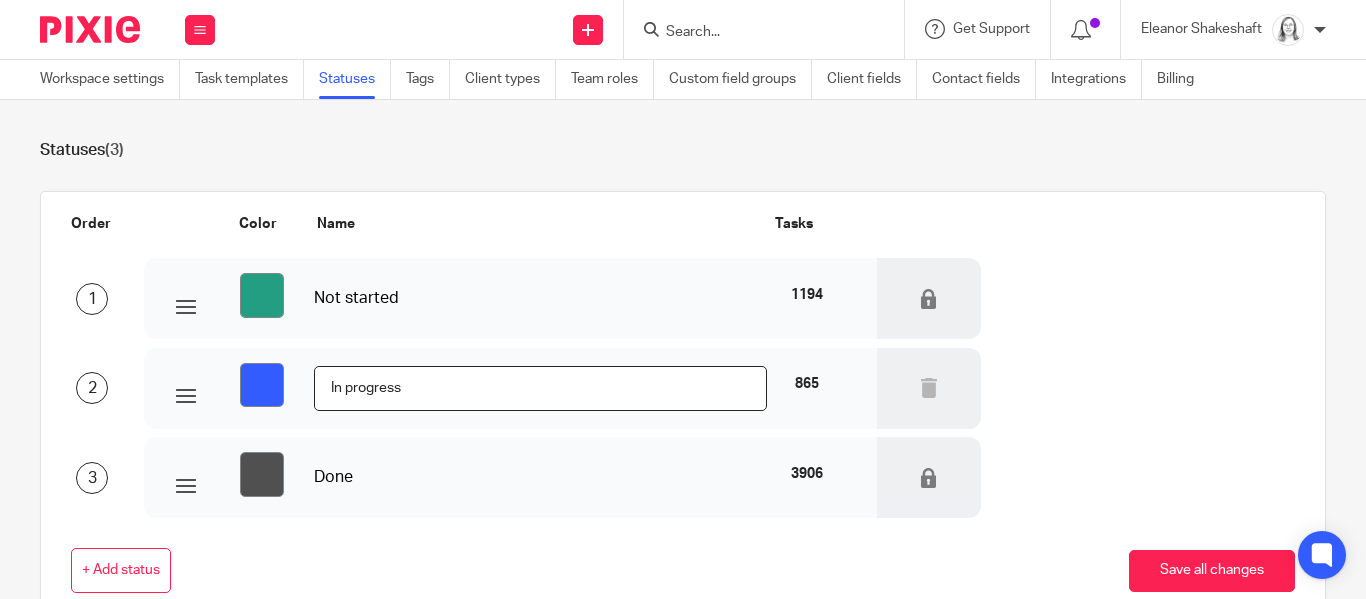 scroll, scrollTop: 0, scrollLeft: 0, axis: both 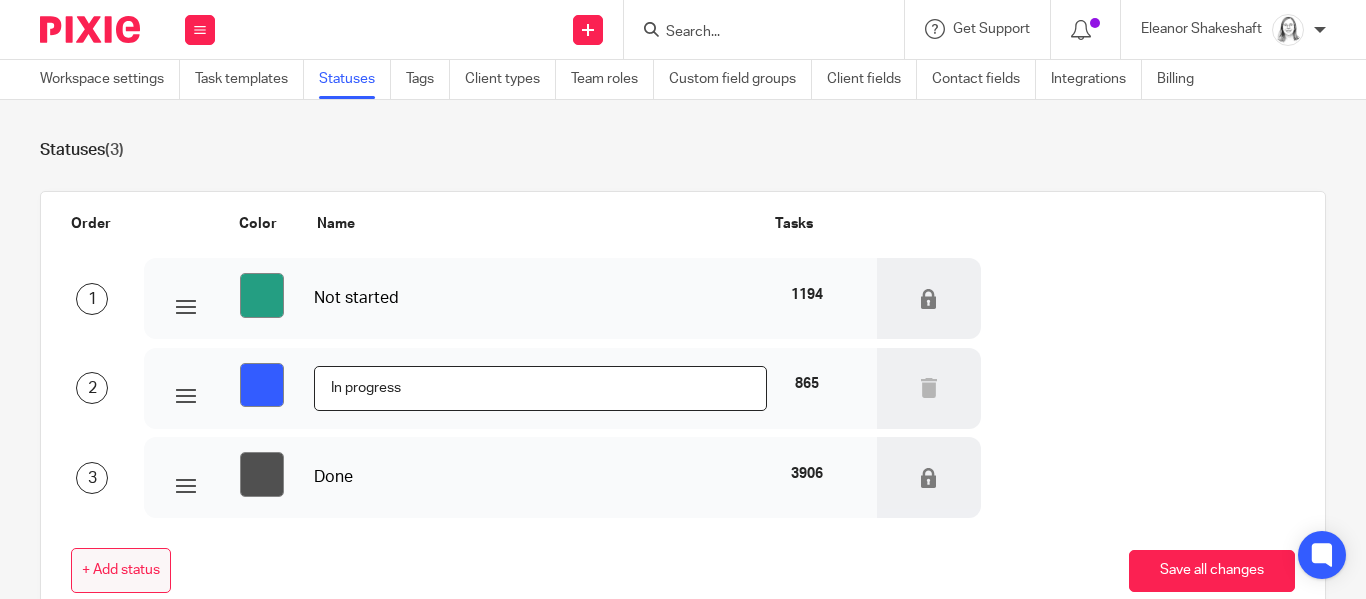 click on "+ Add status" at bounding box center [121, 571] 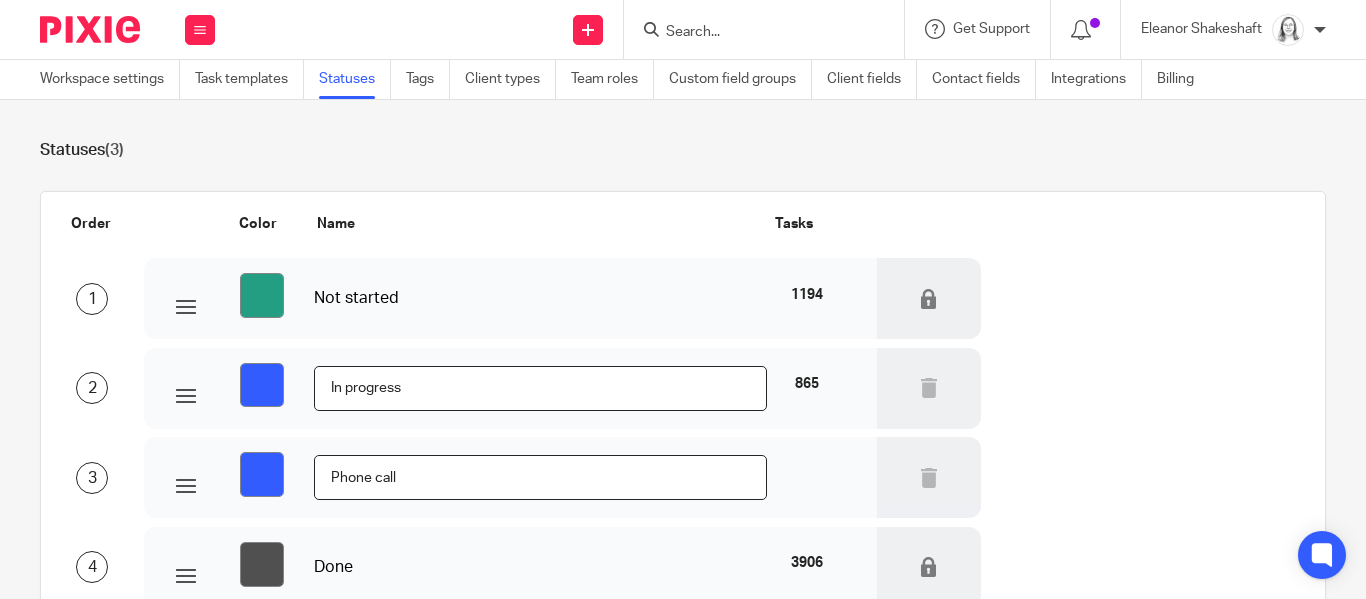 type on "Phone call" 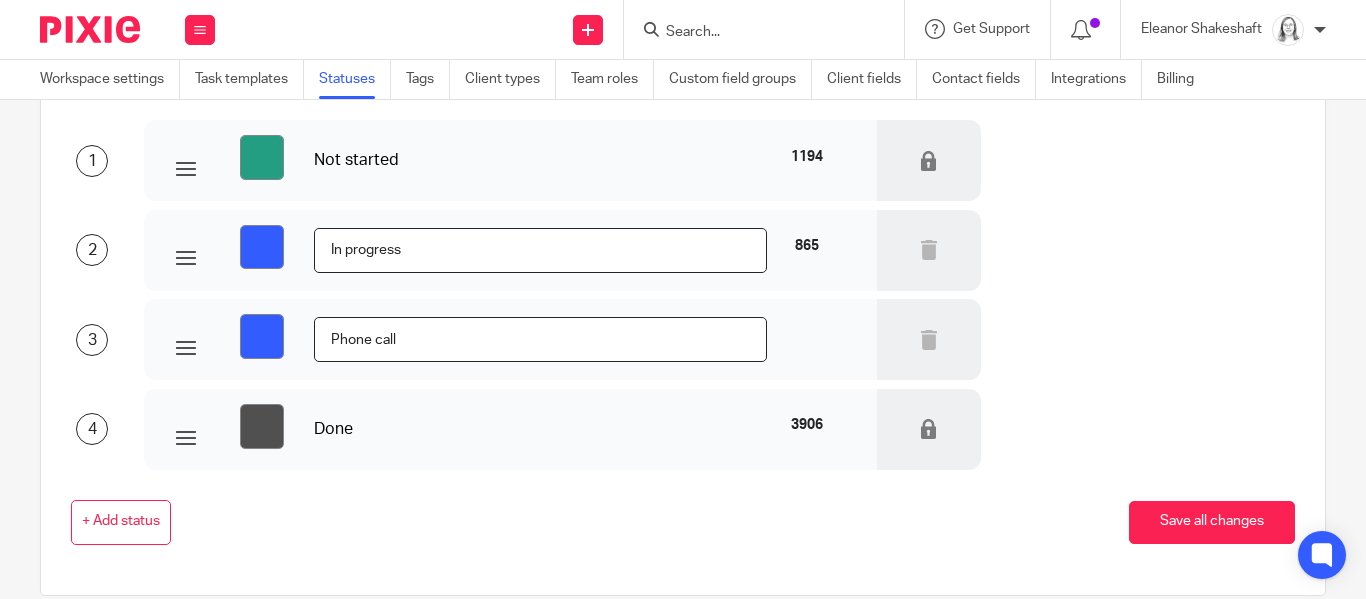scroll, scrollTop: 205, scrollLeft: 0, axis: vertical 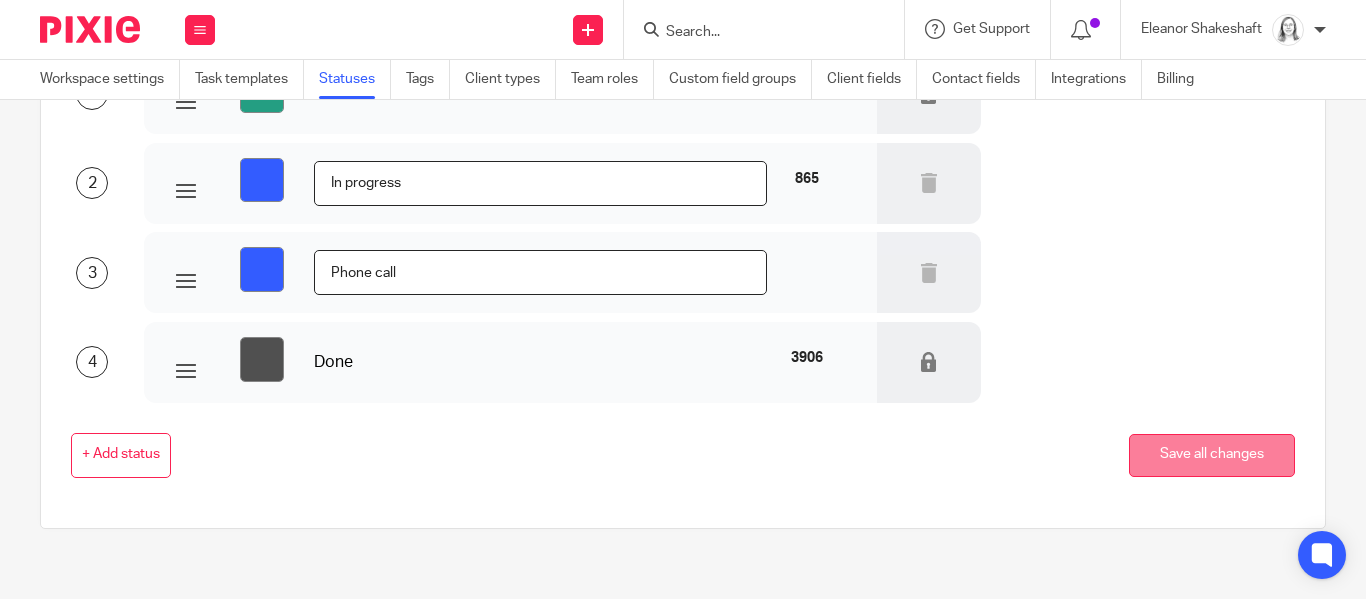 click on "Save all changes" at bounding box center [1212, 455] 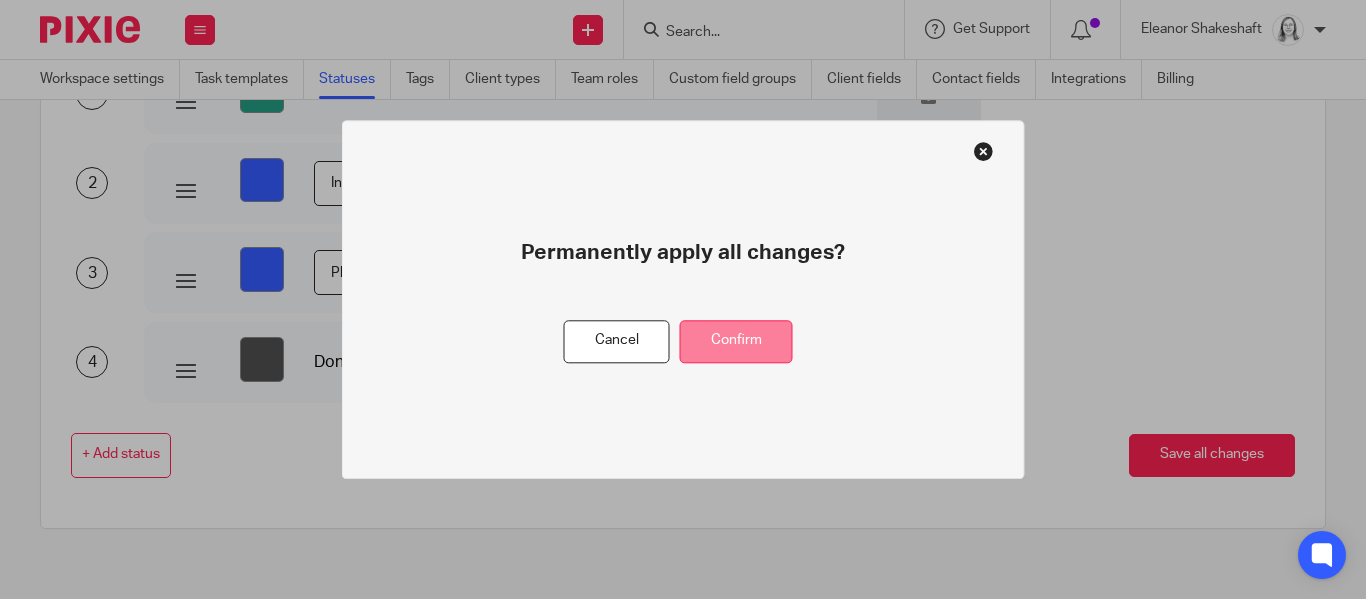 click on "Confirm" at bounding box center [736, 341] 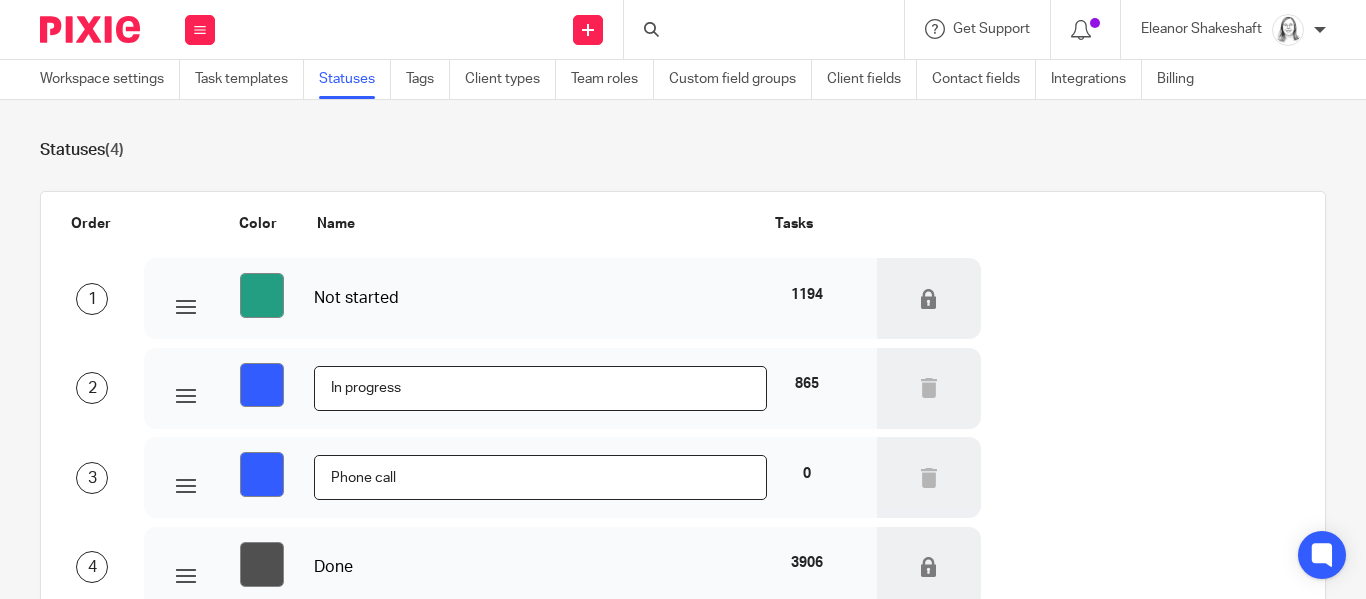 scroll, scrollTop: 0, scrollLeft: 0, axis: both 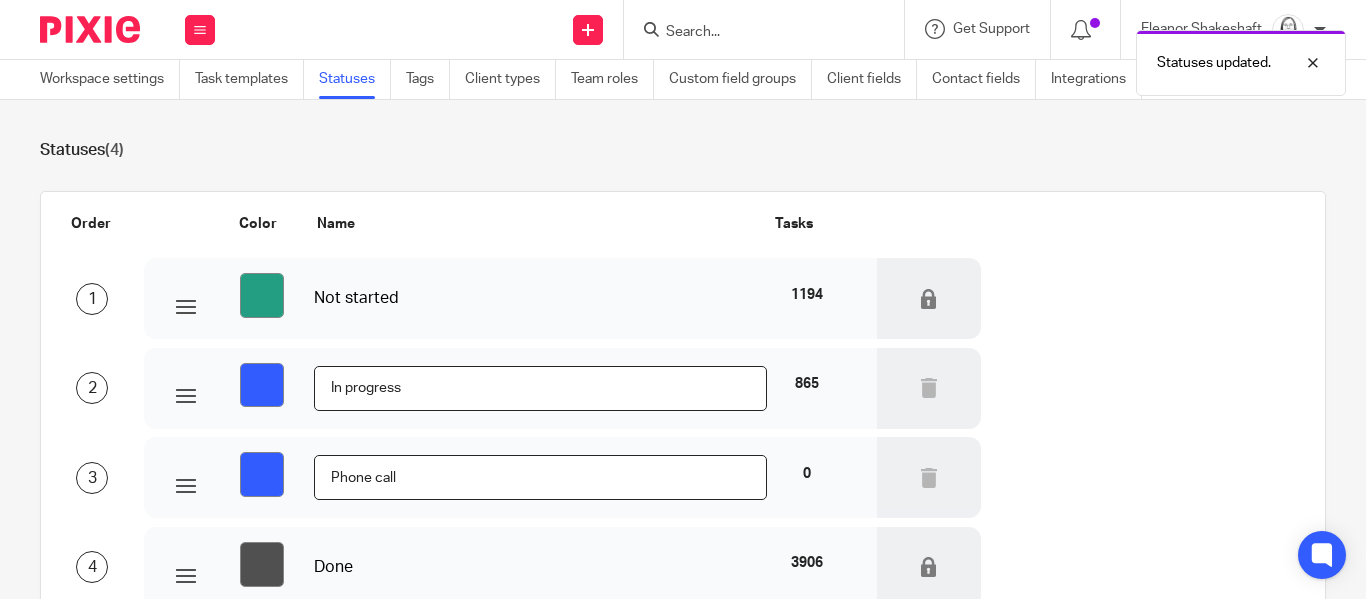 click on "Phone call" at bounding box center (540, 477) 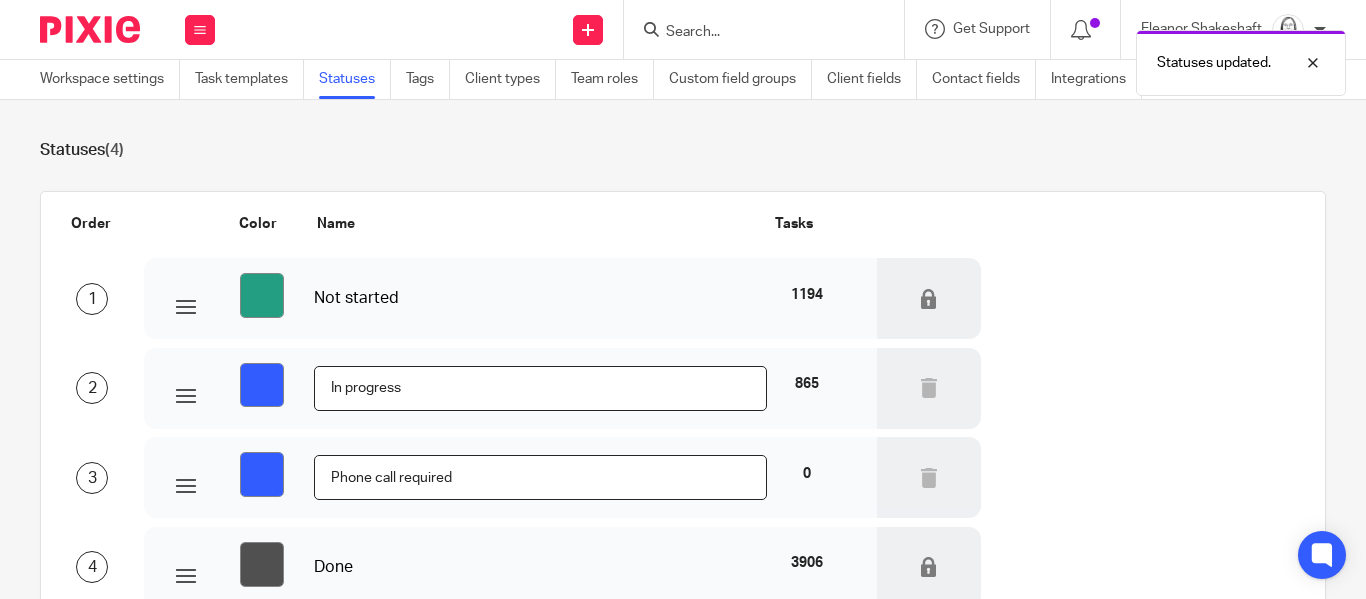 scroll, scrollTop: 205, scrollLeft: 0, axis: vertical 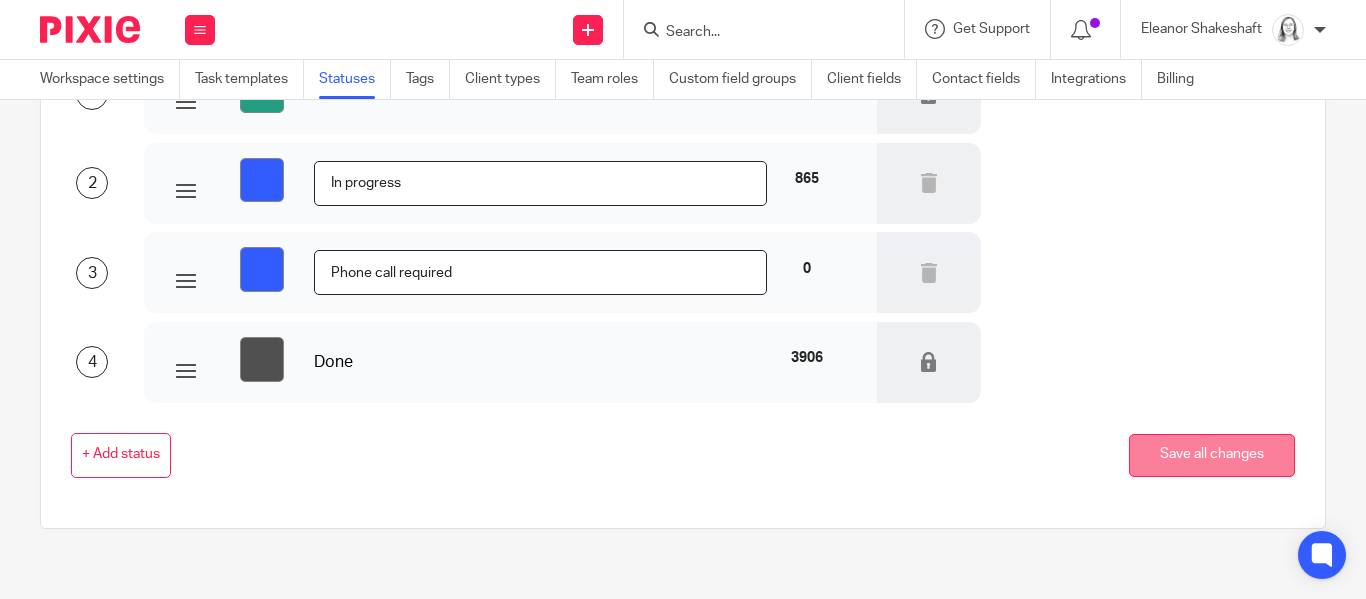 type on "Phone call required" 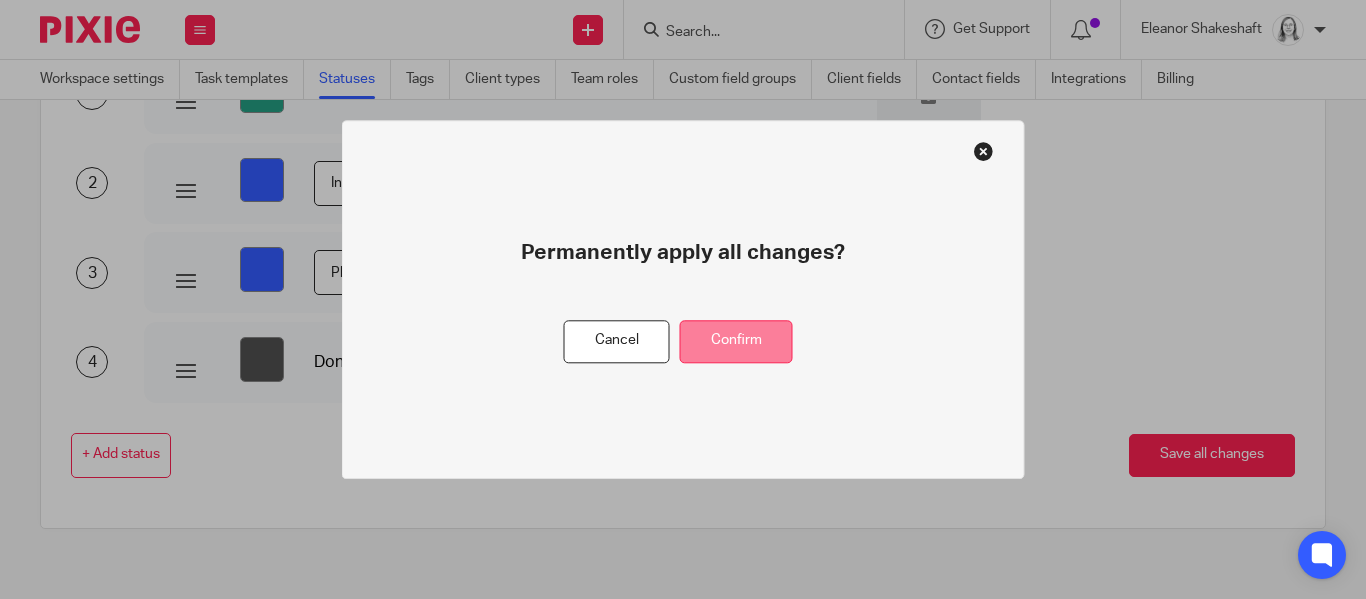 click on "Confirm" at bounding box center (736, 341) 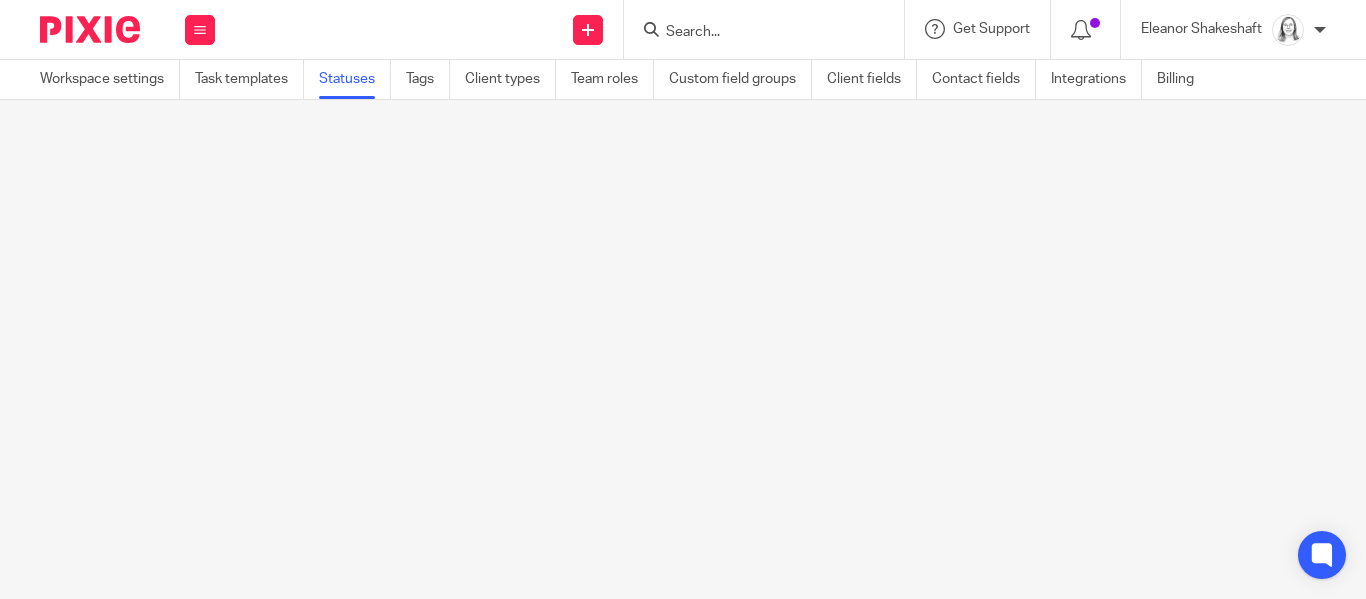 scroll, scrollTop: 0, scrollLeft: 0, axis: both 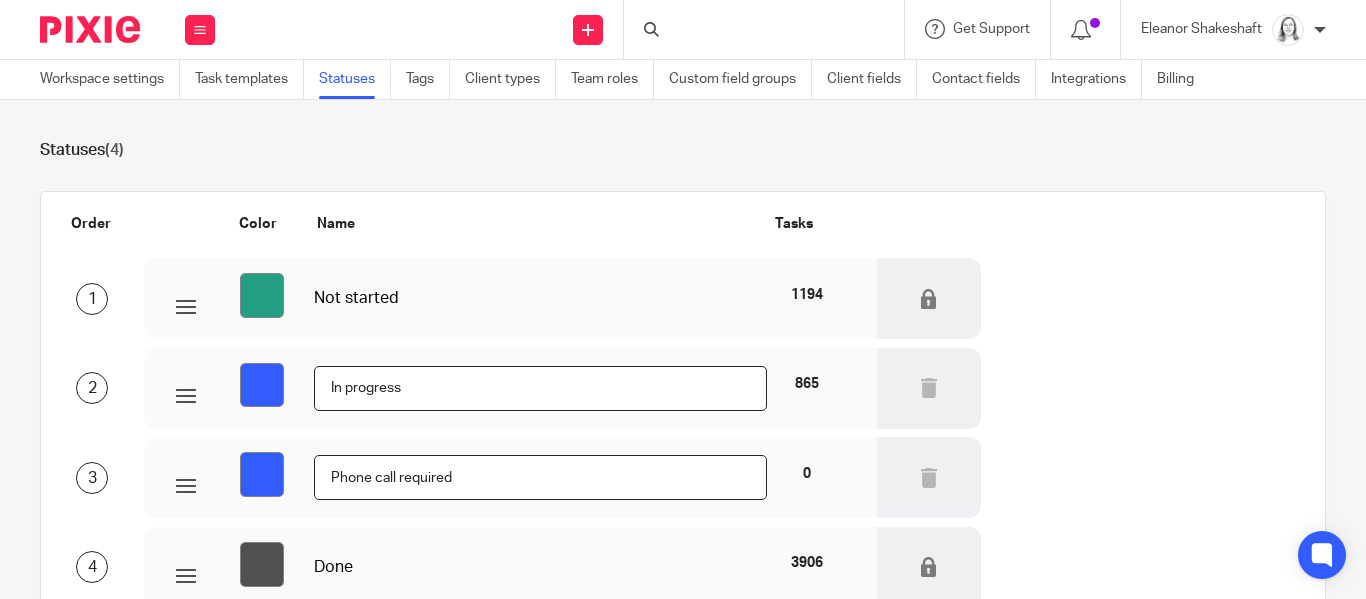 click at bounding box center [200, 30] 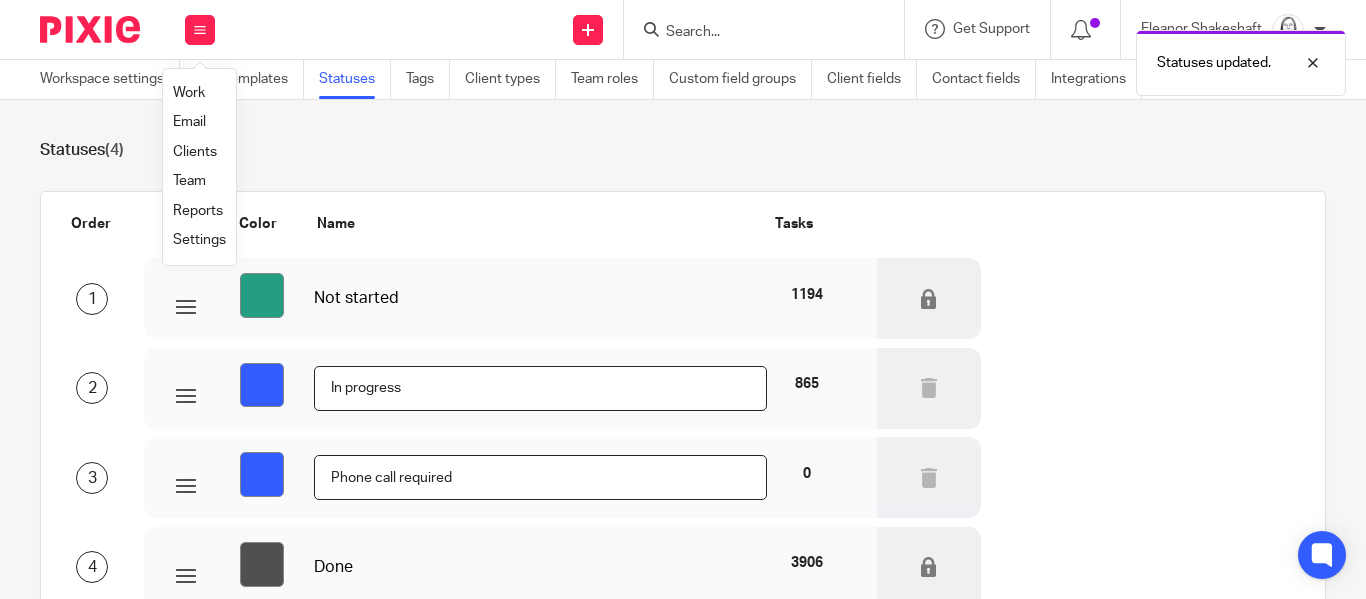 click on "Work" at bounding box center (189, 93) 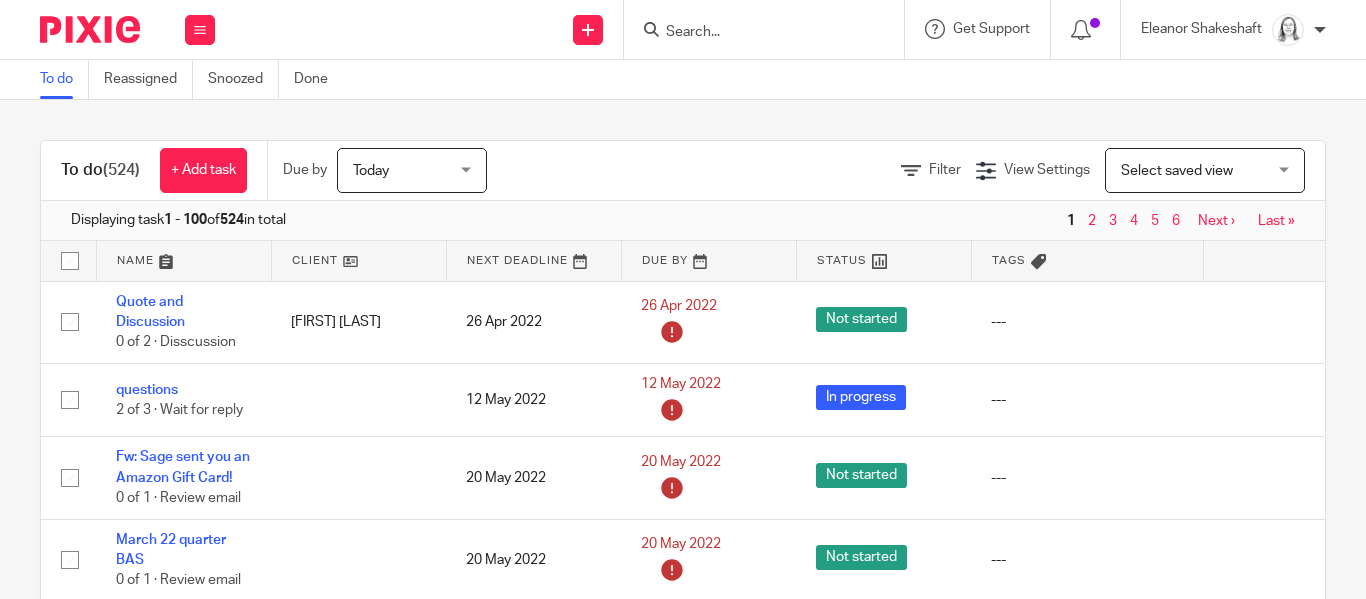 scroll, scrollTop: 0, scrollLeft: 0, axis: both 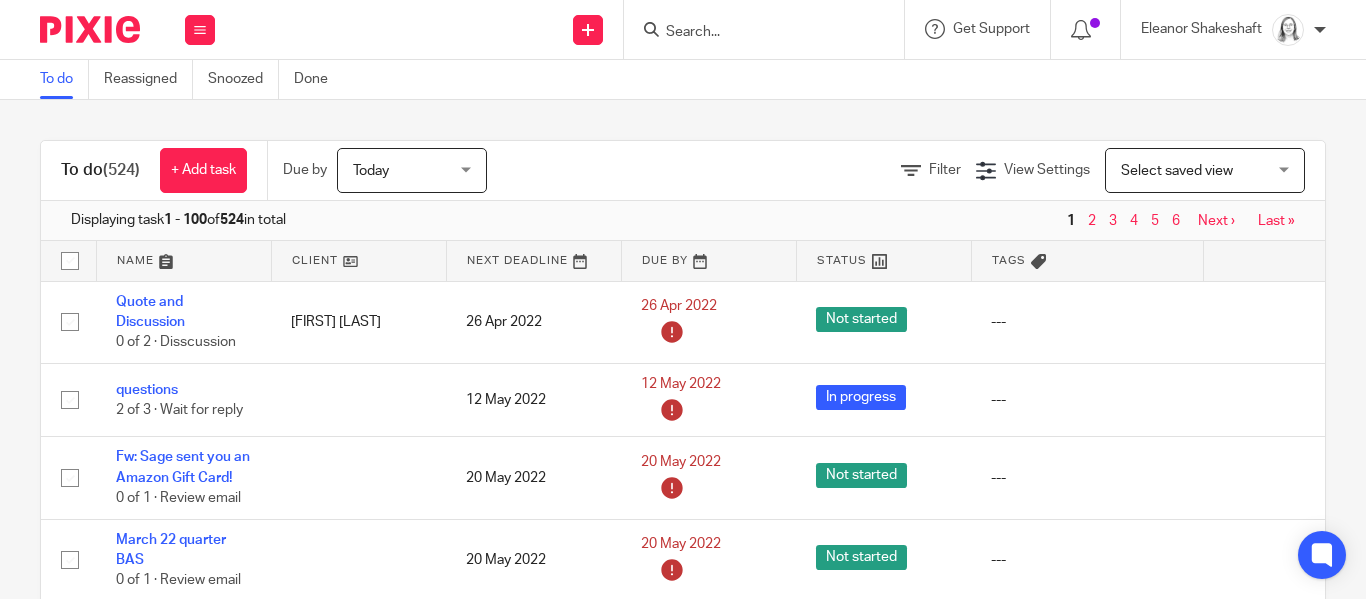 click on "Last »" at bounding box center [1276, 221] 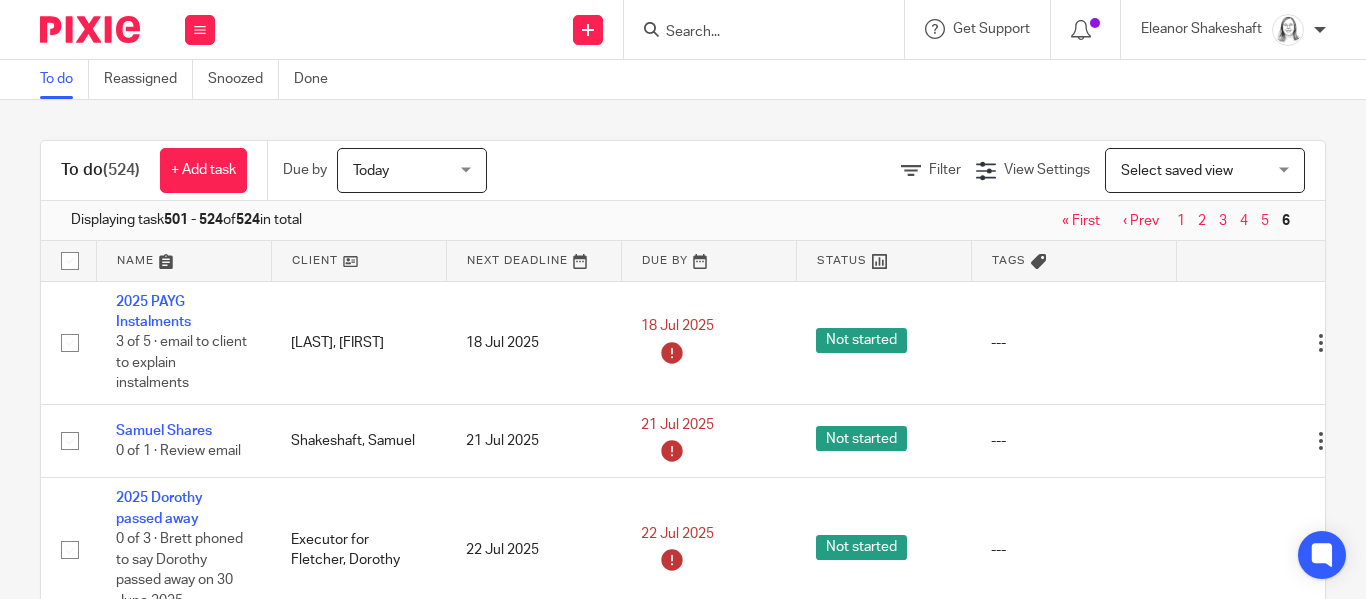 scroll, scrollTop: 0, scrollLeft: 0, axis: both 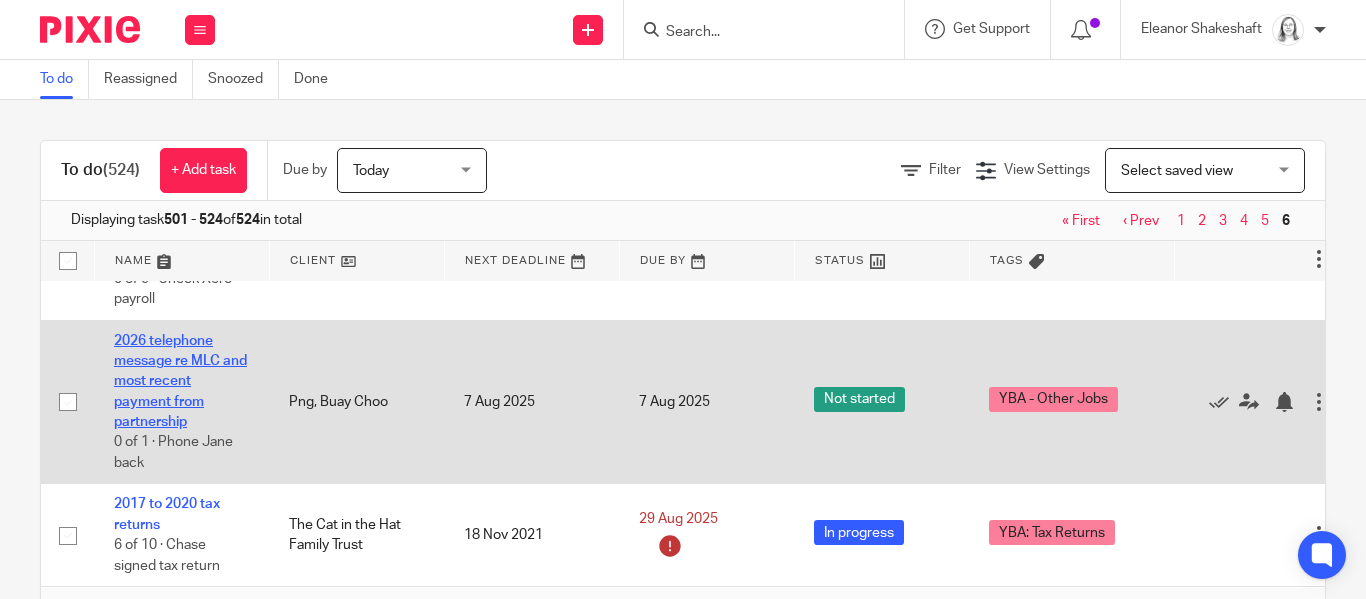 click on "2026 telephone message re MLC and most recent payment from partnership" at bounding box center [180, 381] 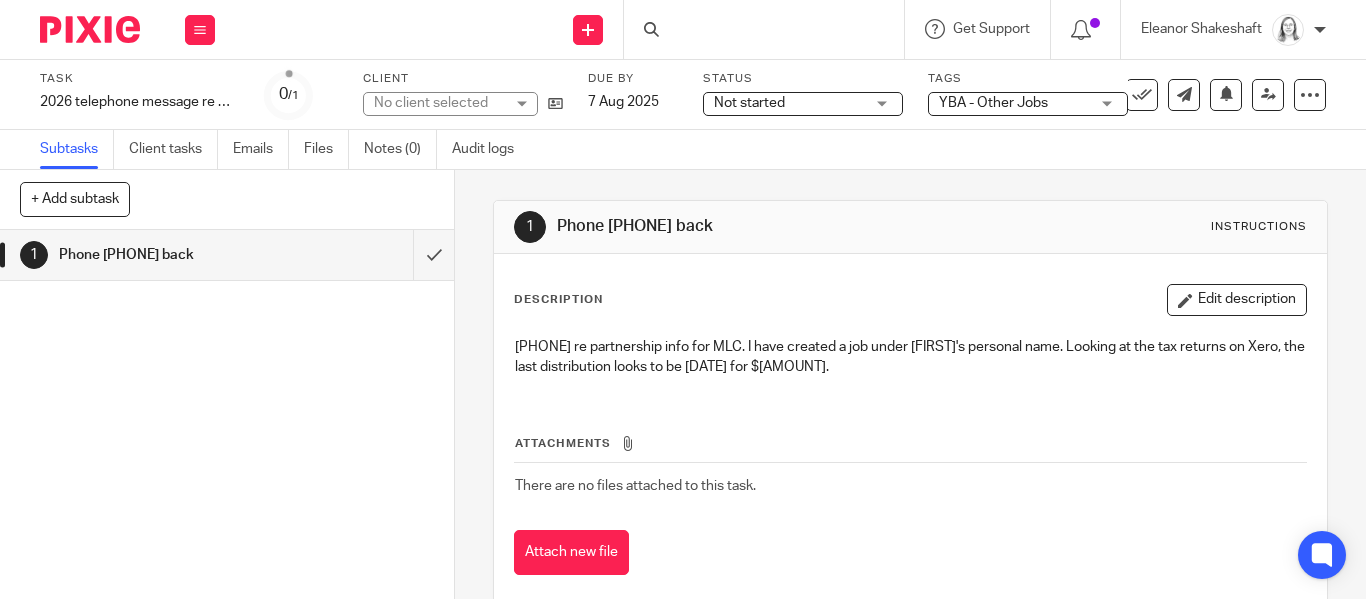 scroll, scrollTop: 0, scrollLeft: 0, axis: both 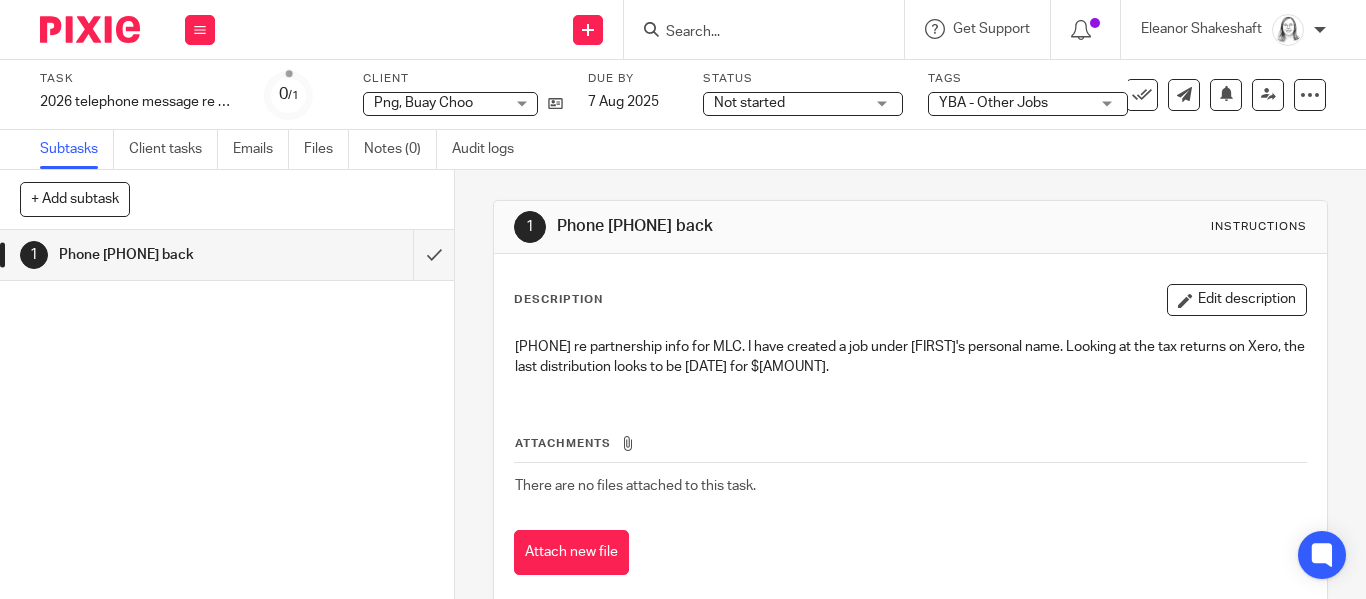 click on "Not started" at bounding box center (789, 103) 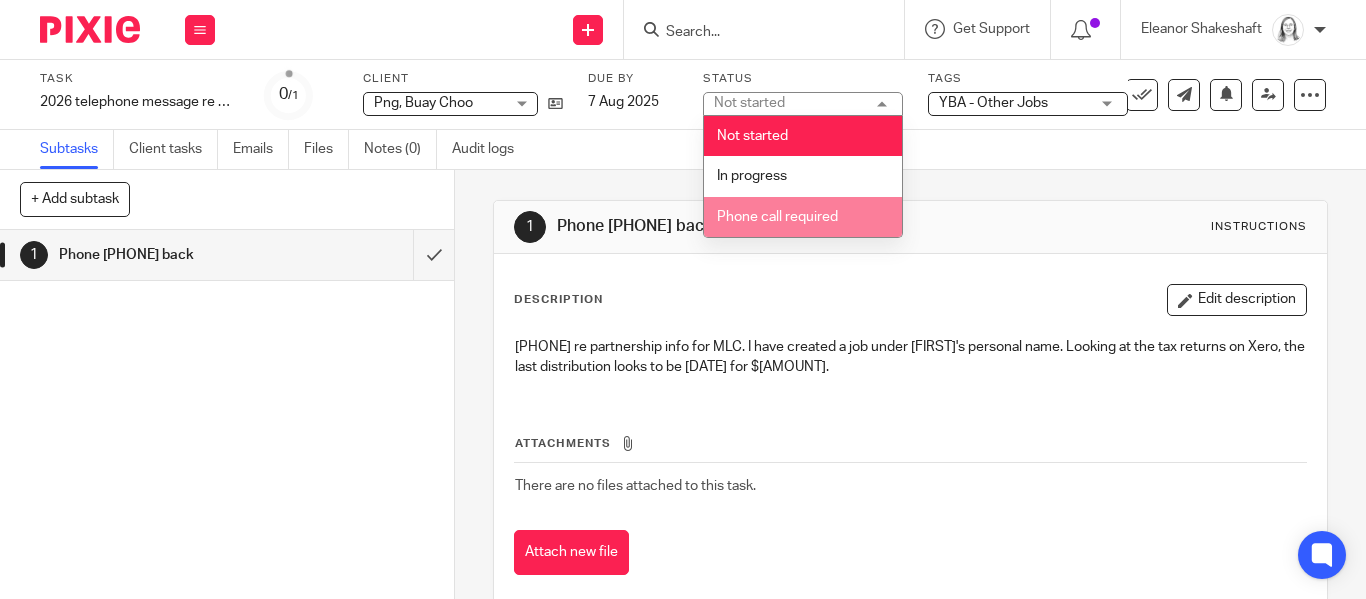 click on "Phone call required" at bounding box center (777, 217) 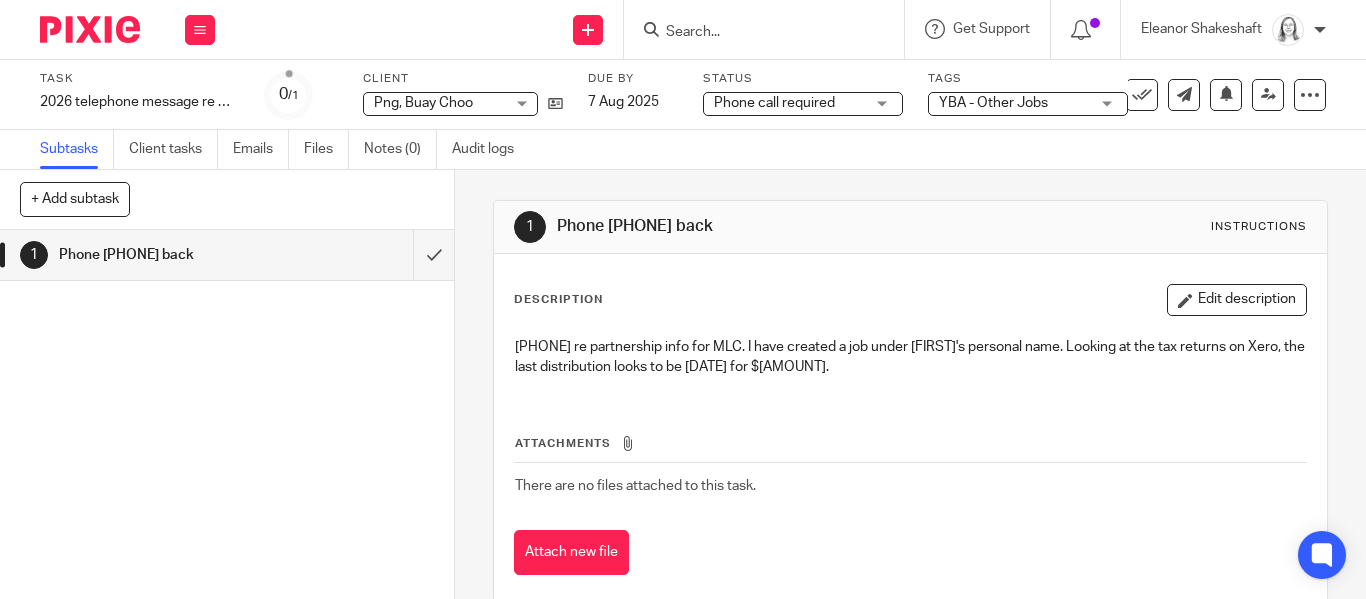 click on "Description
Edit description
0451 518 893 re partnership info for MLC. I have created a job under Jane's personal name. Looking at the tax returns on Xero, the last distribution looks to be 2015 for $1,152.           Attachments     There are no files attached to this task.   Attach new file" at bounding box center (910, 429) 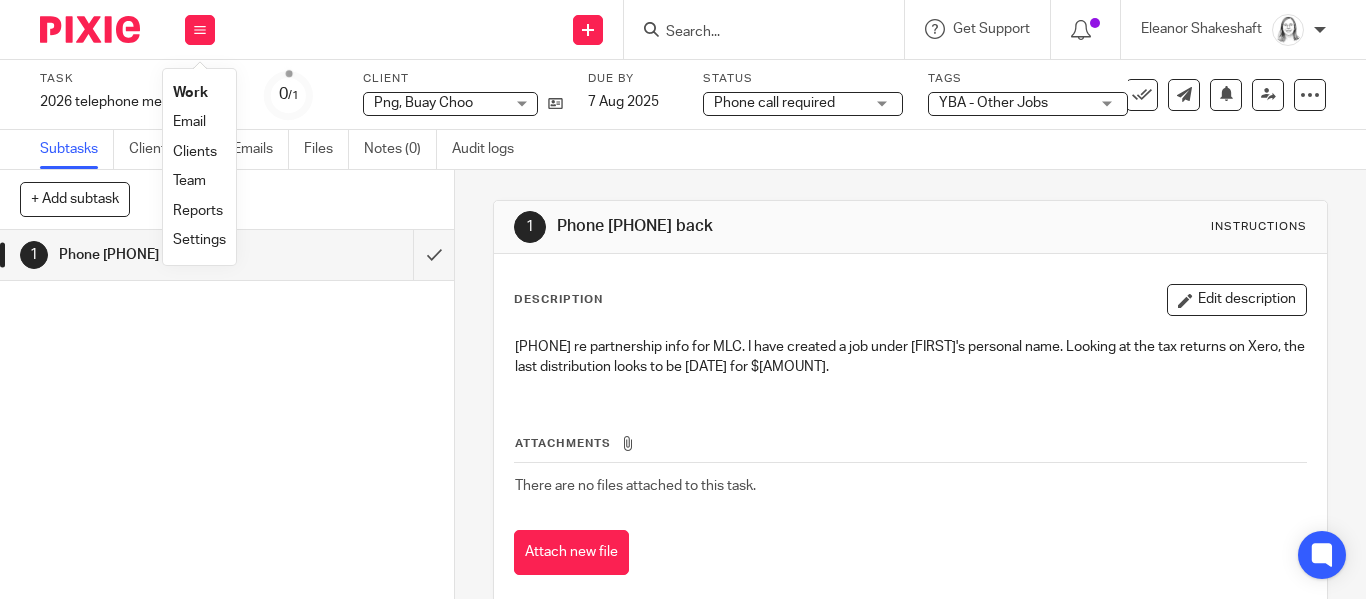 click on "Settings" at bounding box center [199, 240] 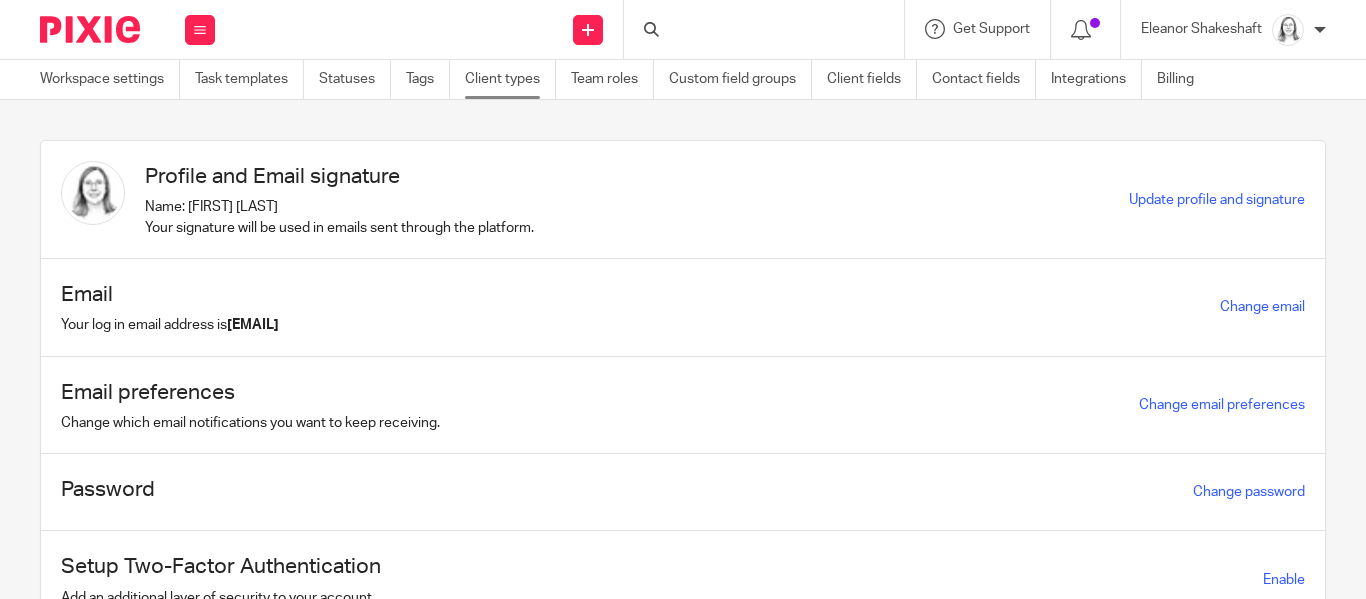 scroll, scrollTop: 0, scrollLeft: 0, axis: both 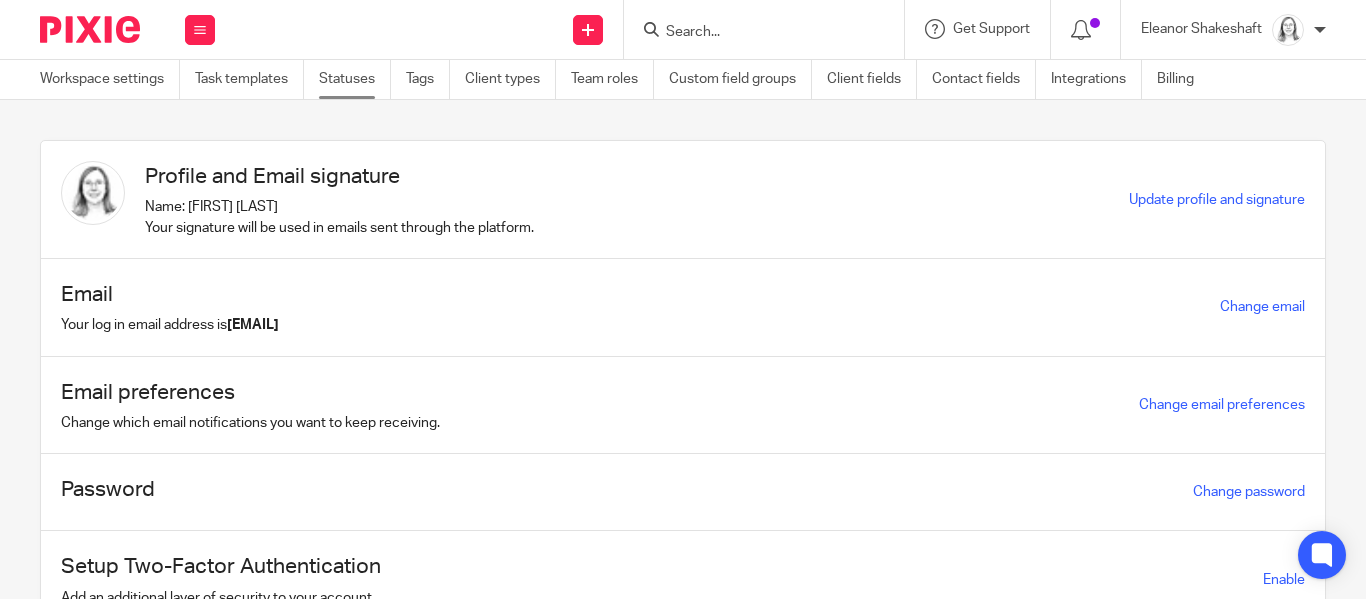 click on "Statuses" at bounding box center (355, 79) 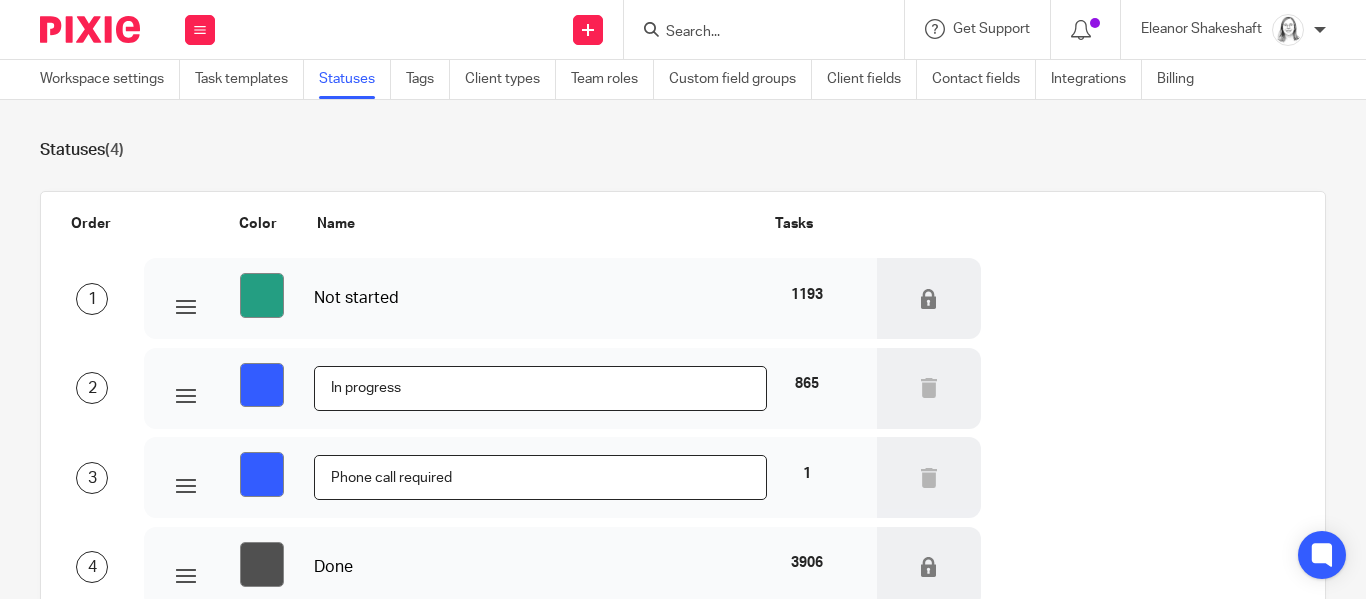 scroll, scrollTop: 0, scrollLeft: 0, axis: both 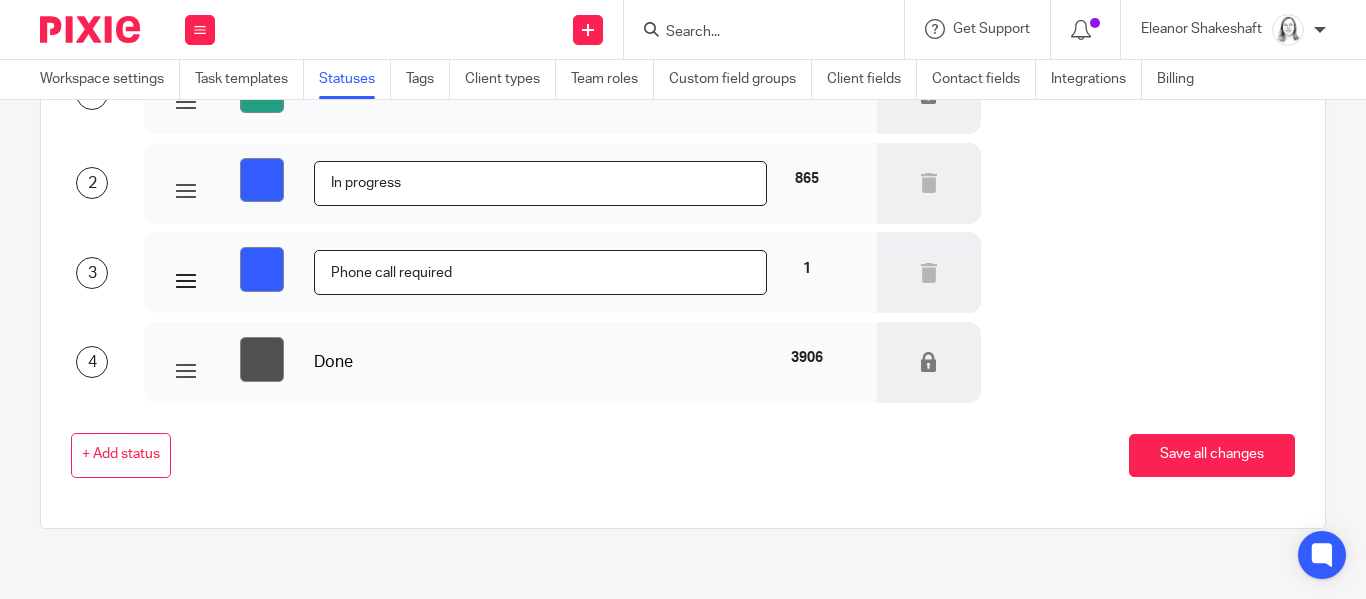 click on "#335cff" at bounding box center [262, 269] 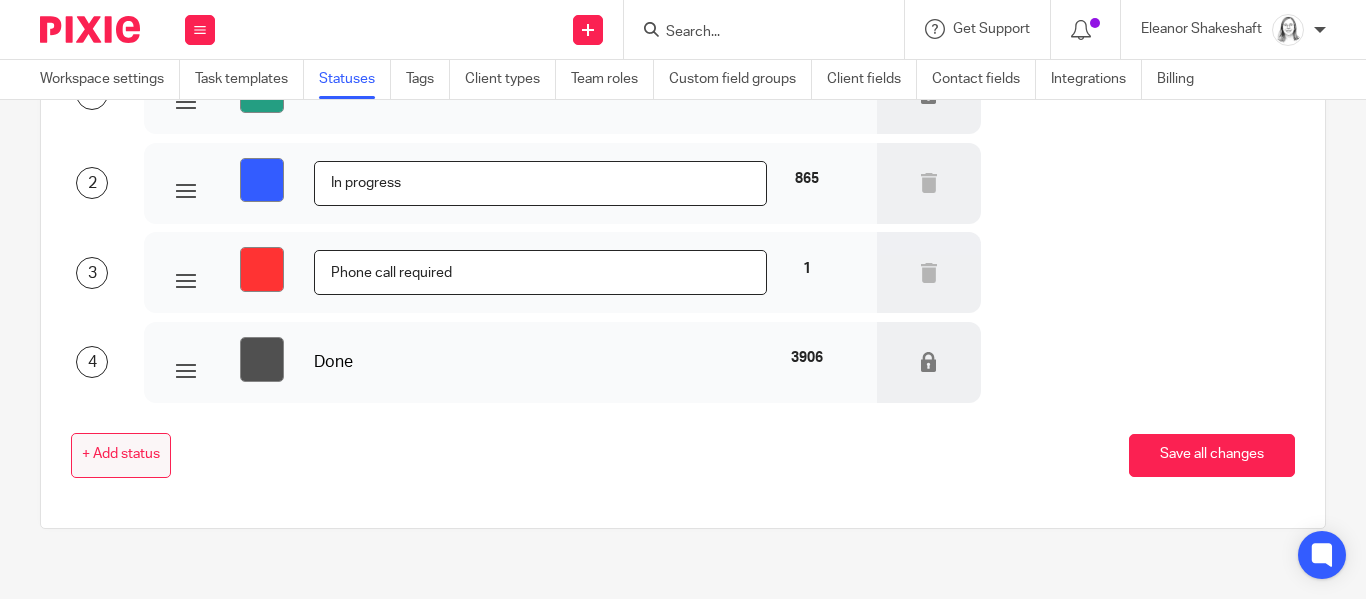 type on "#ff3333" 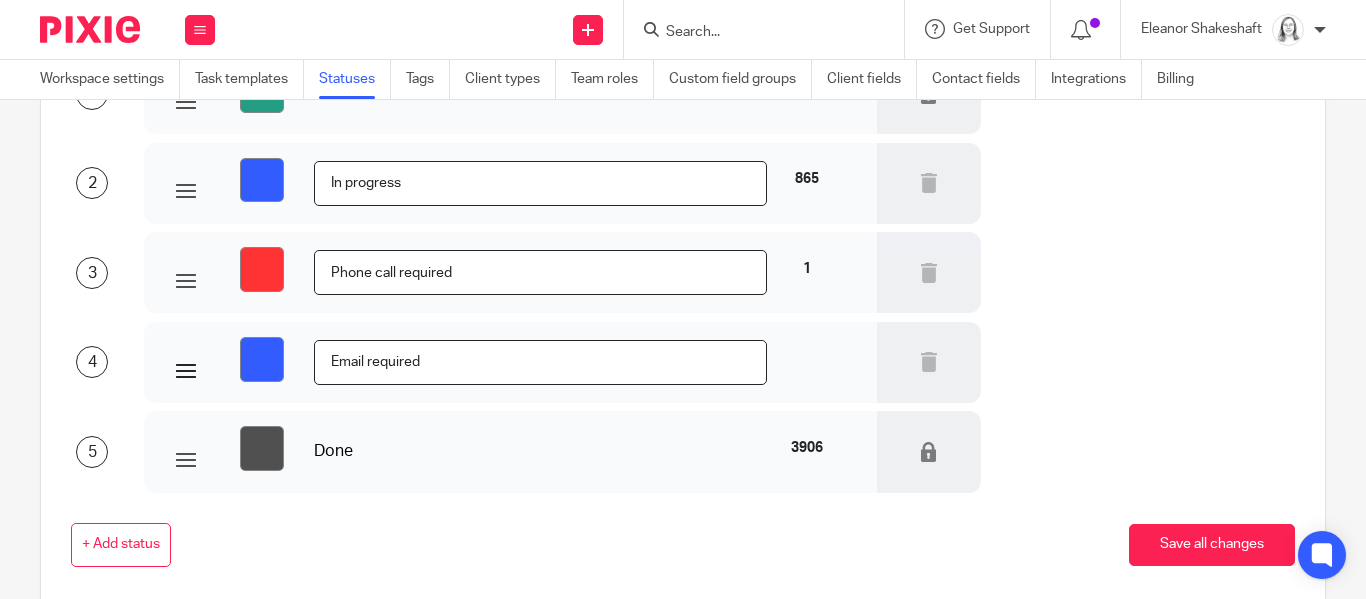 type on "Email required" 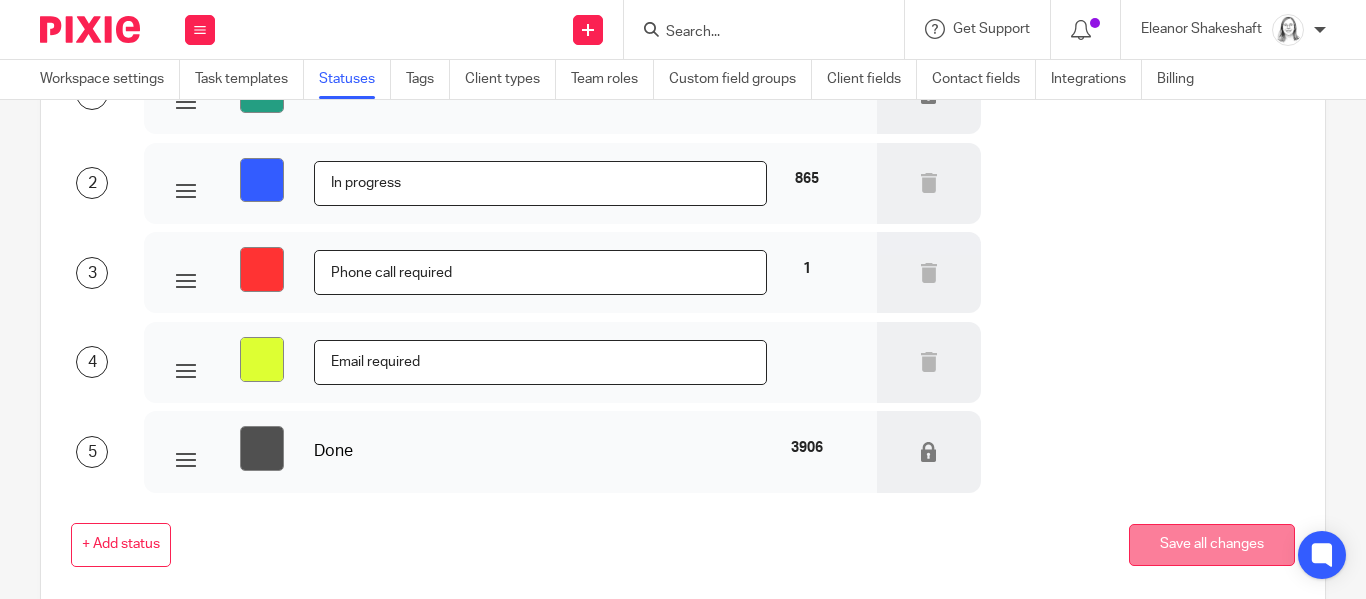 type on "#ddff33" 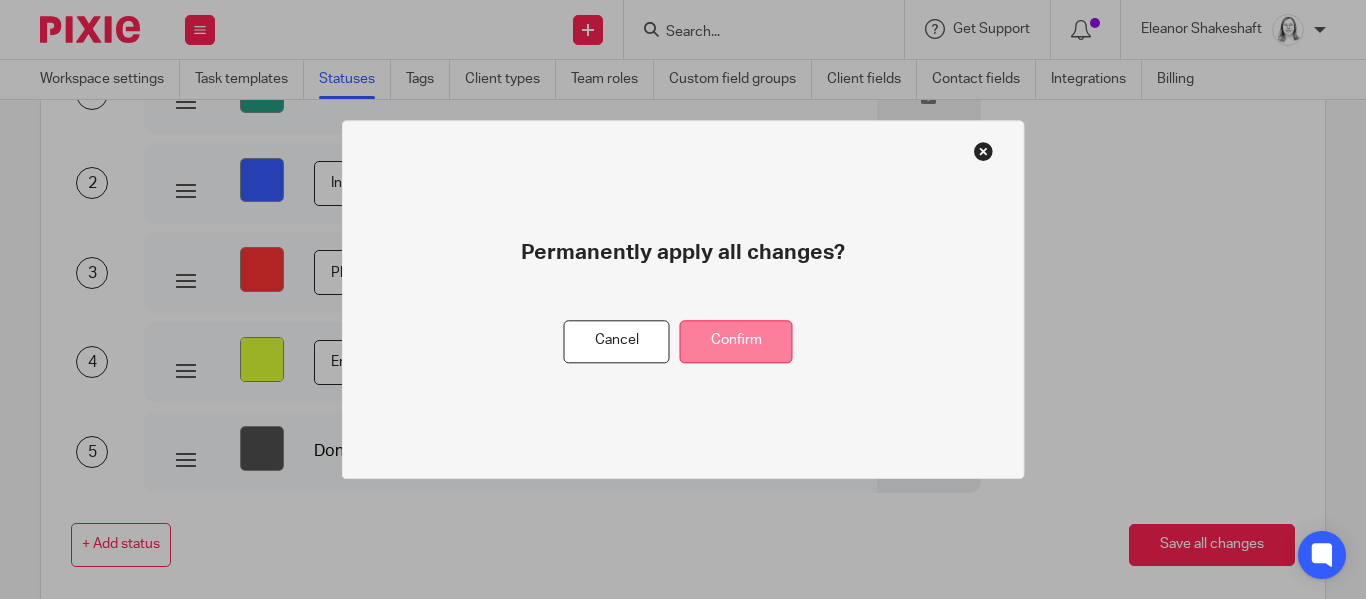 click on "Confirm" at bounding box center [736, 341] 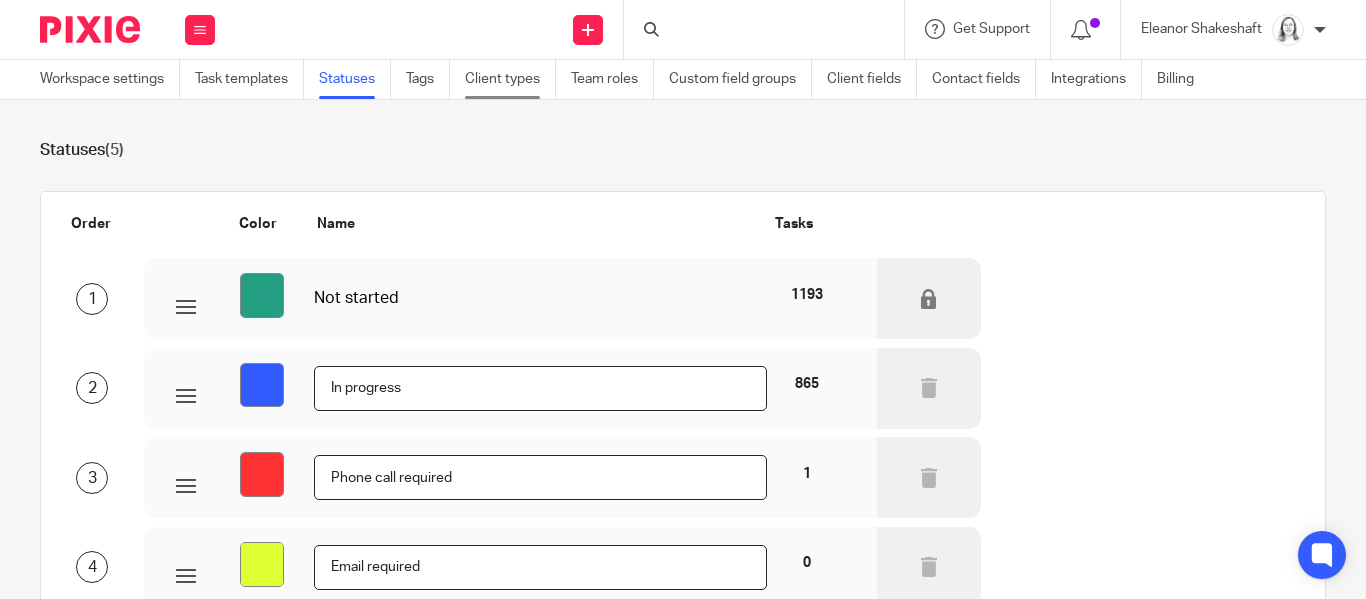 scroll, scrollTop: 0, scrollLeft: 0, axis: both 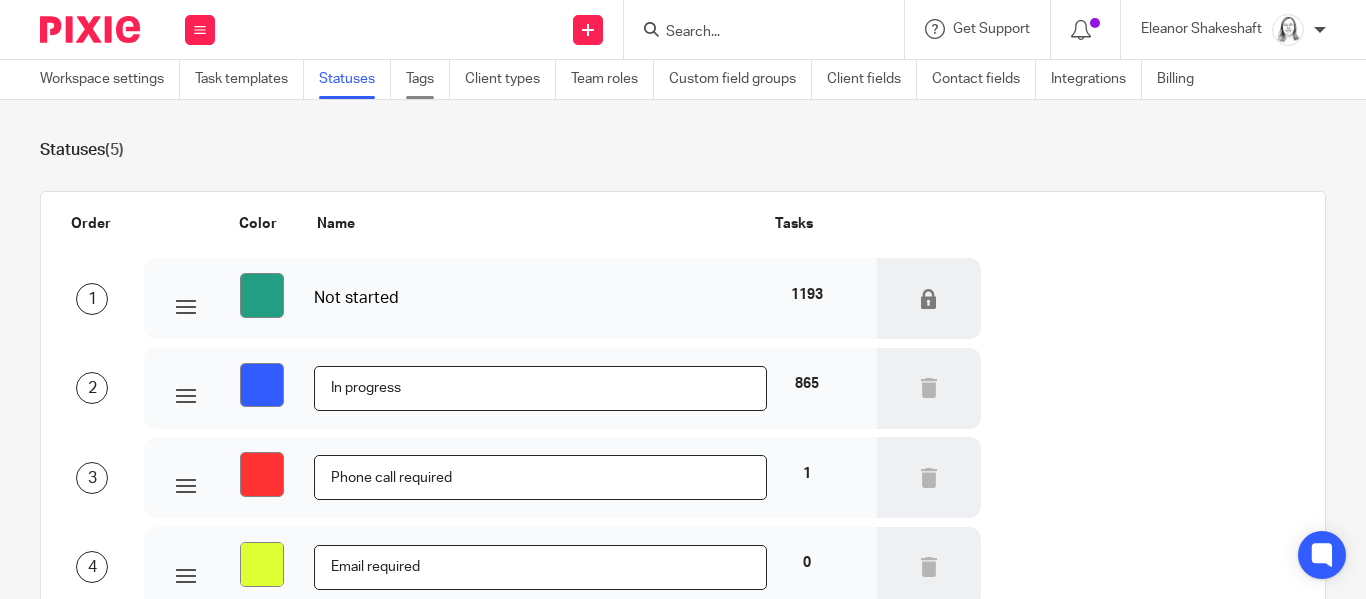 click on "Tags" at bounding box center (428, 79) 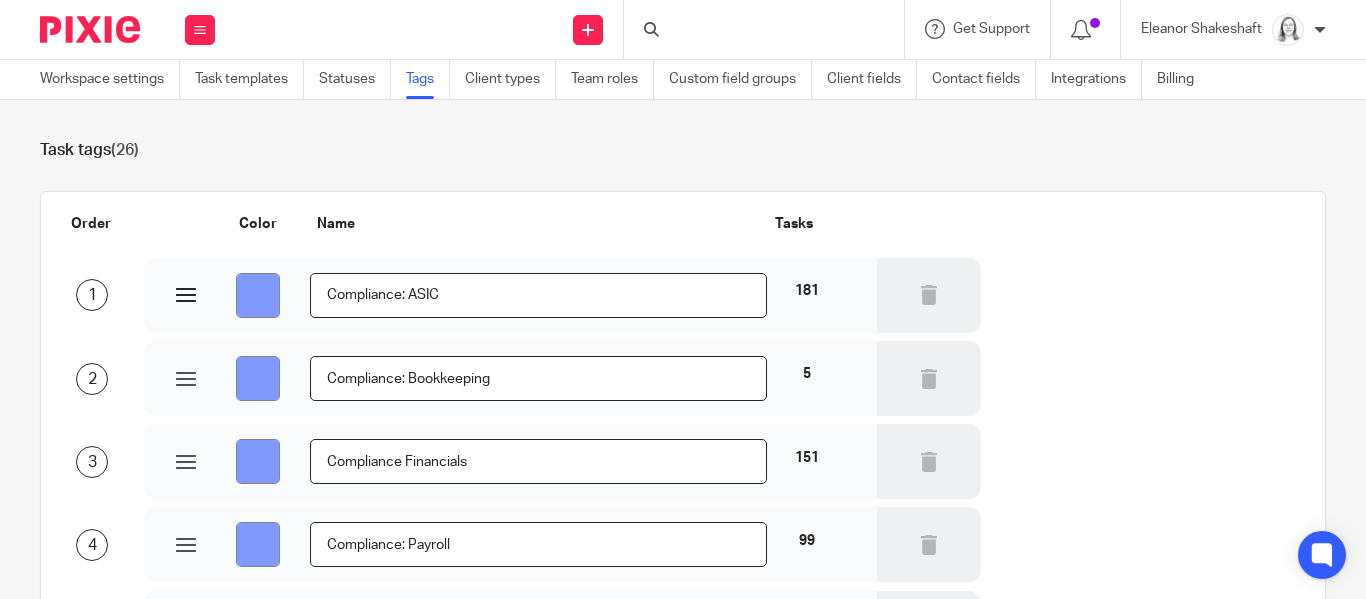 scroll, scrollTop: 0, scrollLeft: 0, axis: both 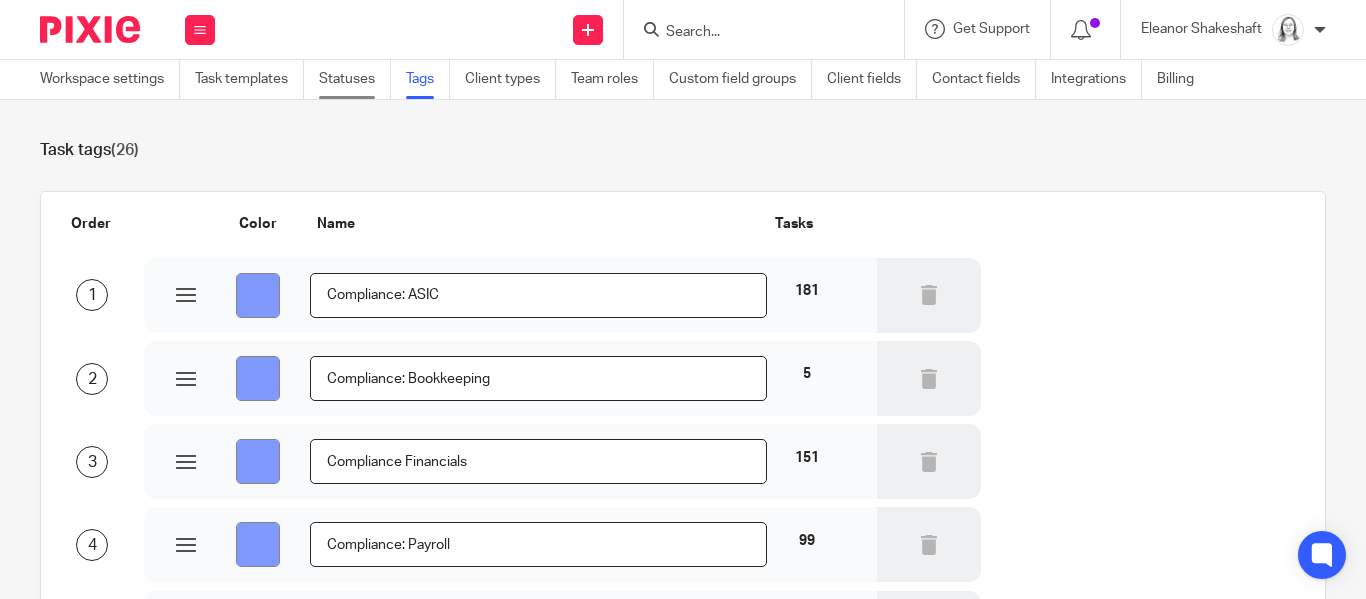 click on "Statuses" at bounding box center [355, 79] 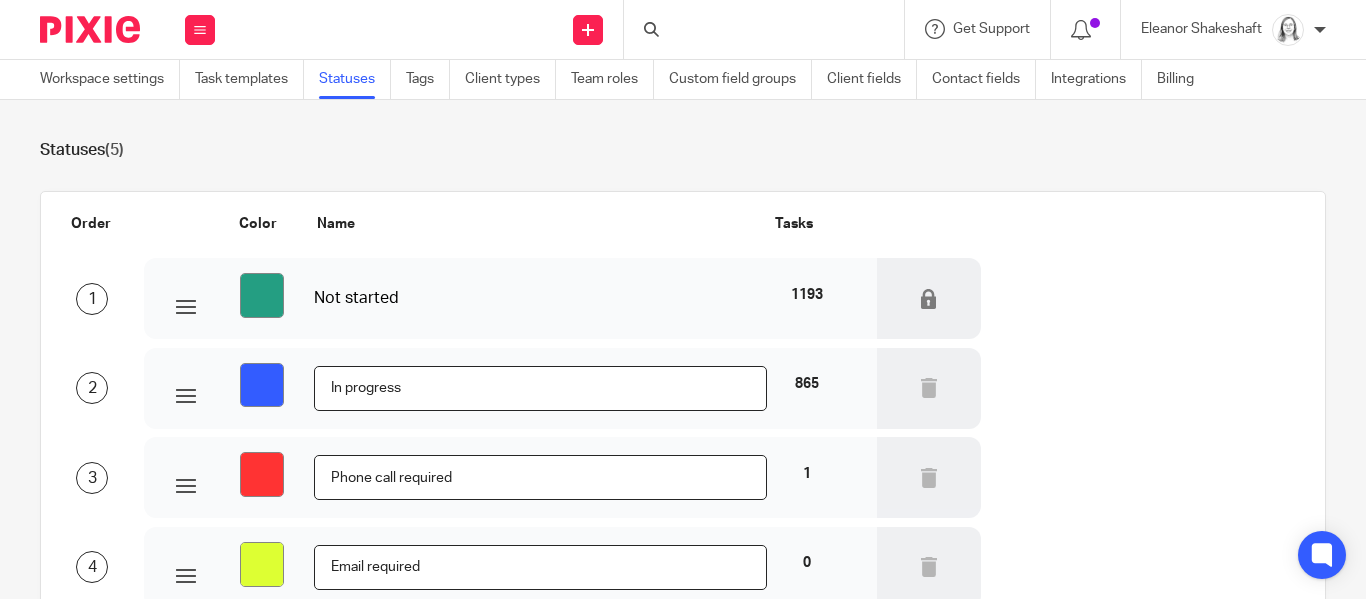 scroll, scrollTop: 0, scrollLeft: 0, axis: both 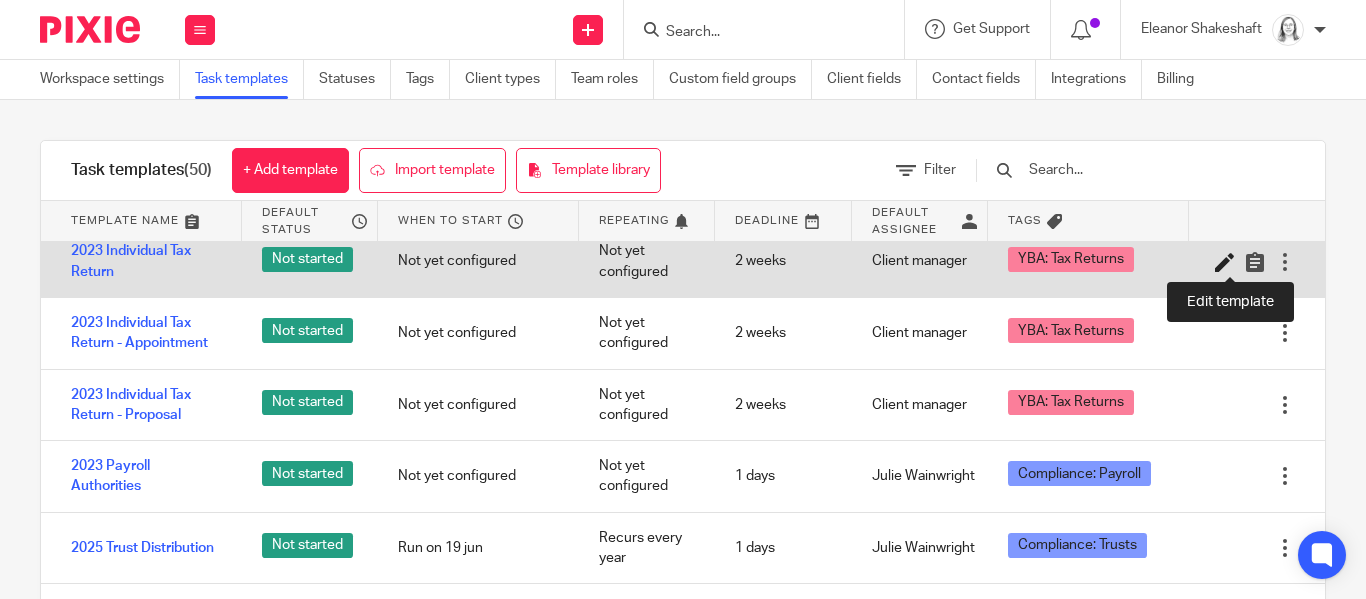 click at bounding box center (1225, 262) 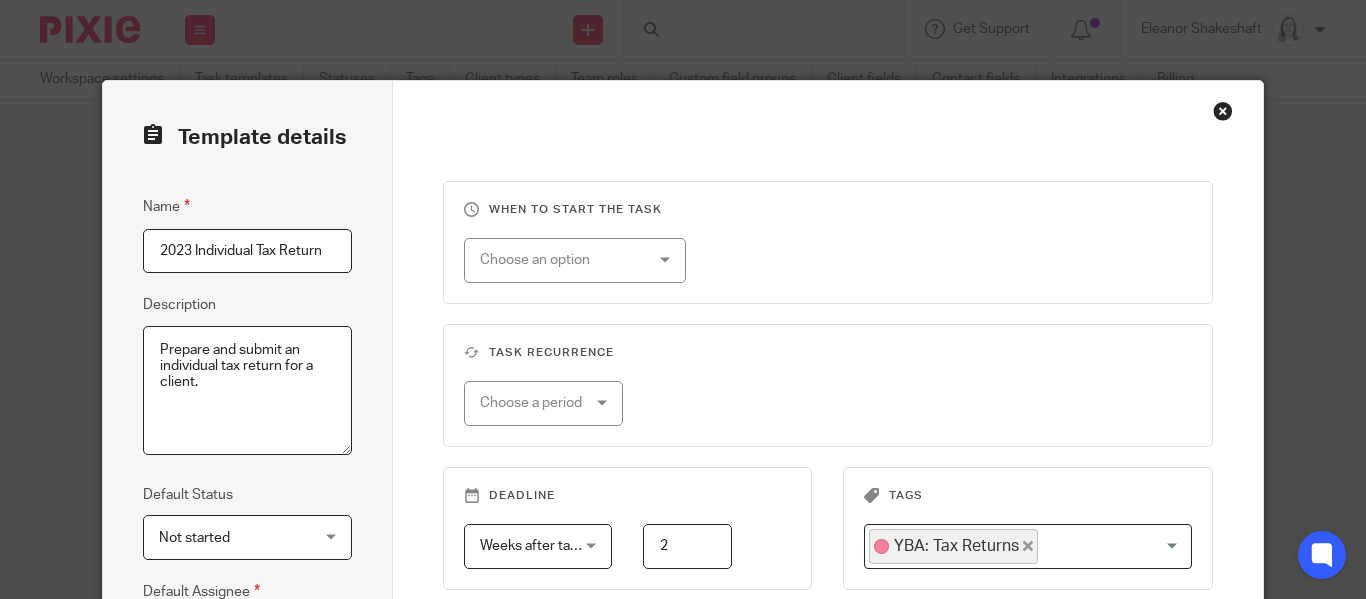 scroll, scrollTop: 0, scrollLeft: 0, axis: both 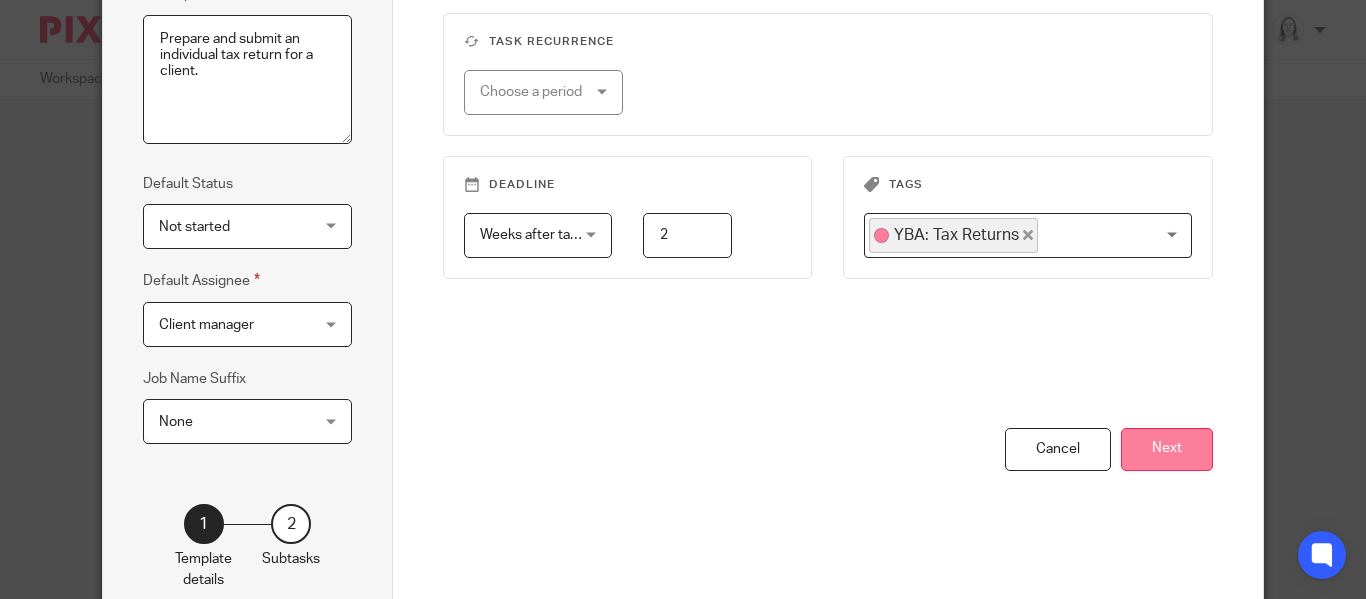 click on "Next" at bounding box center (1167, 449) 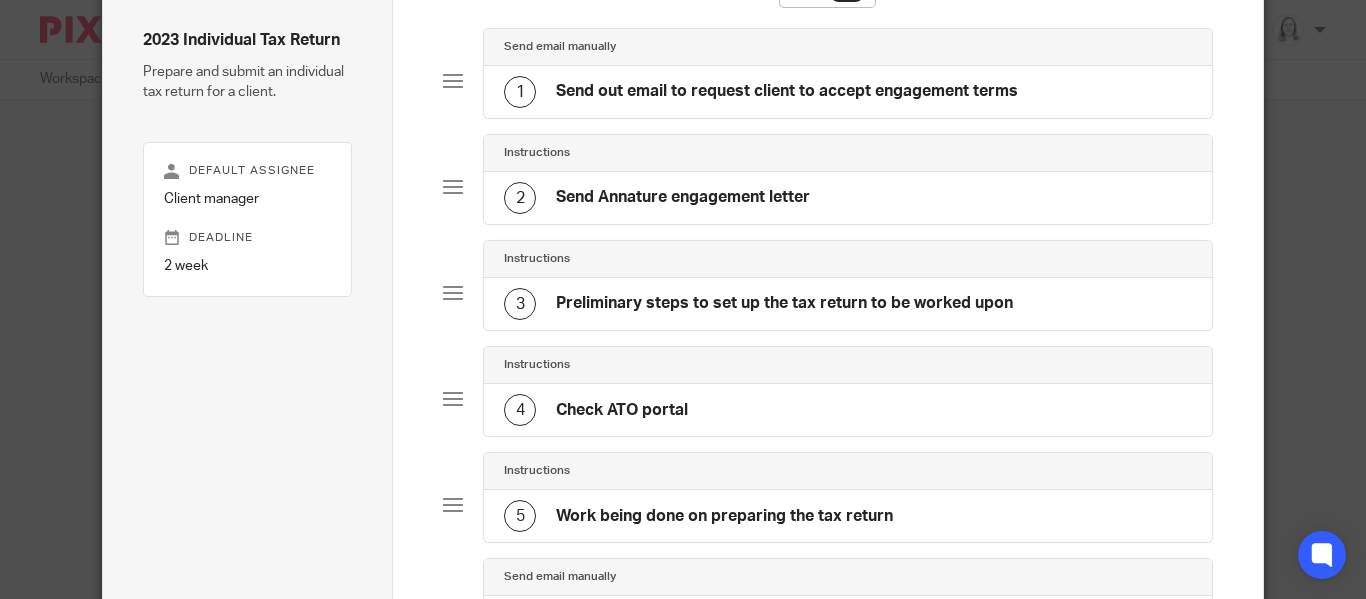 scroll, scrollTop: 0, scrollLeft: 0, axis: both 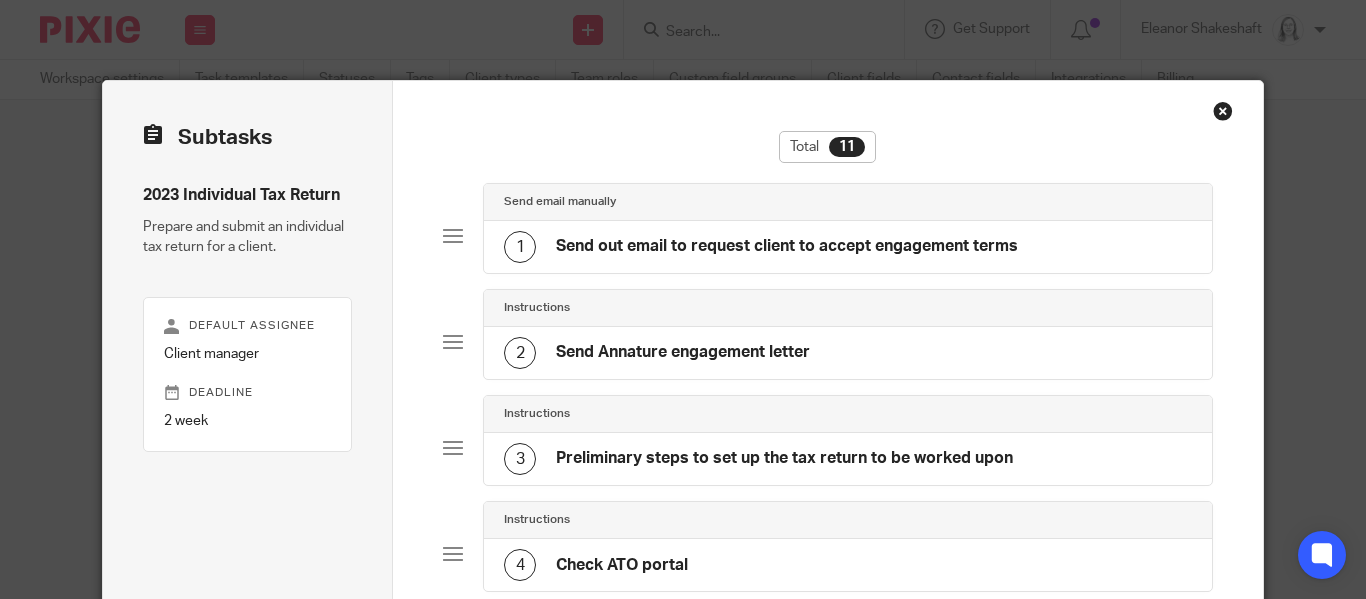 click on "Send out email to request client to accept engagement terms" 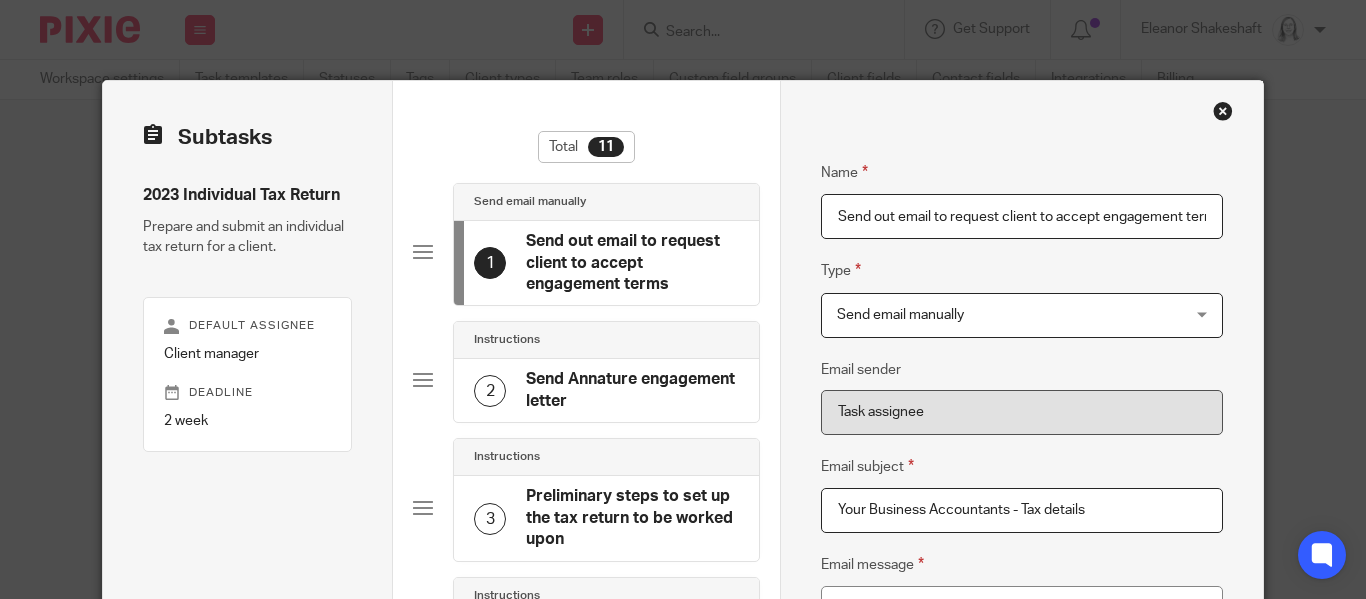 scroll, scrollTop: 0, scrollLeft: 17, axis: horizontal 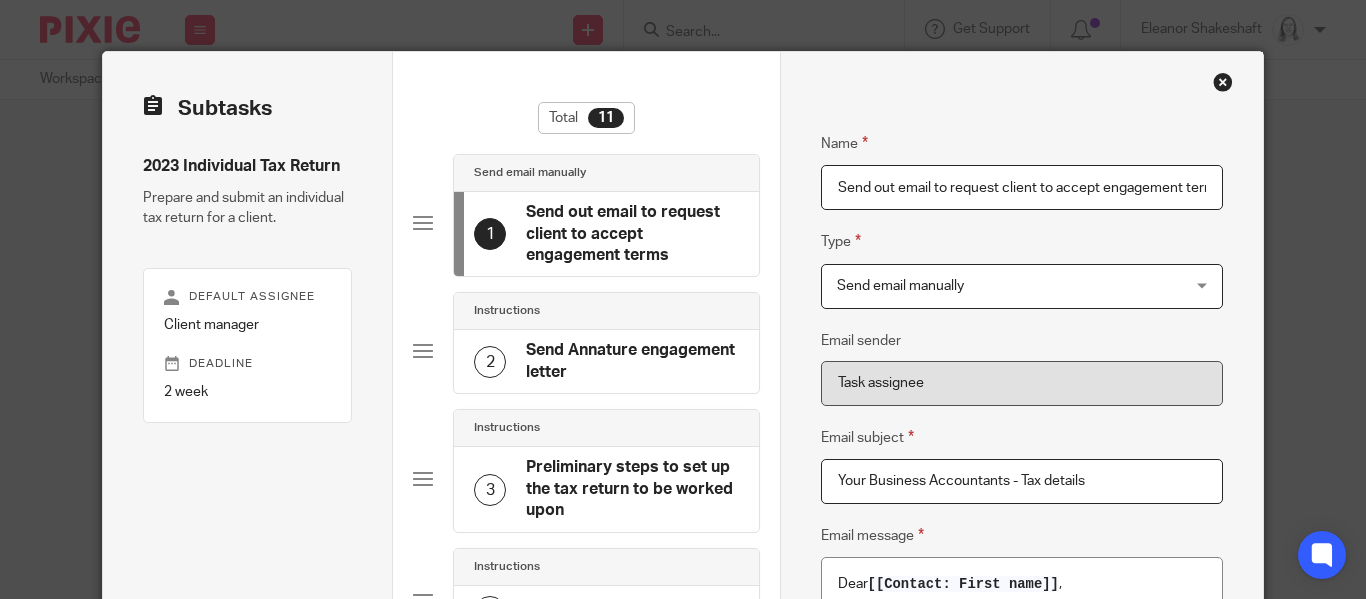 click on "Send Annature engagement letter" 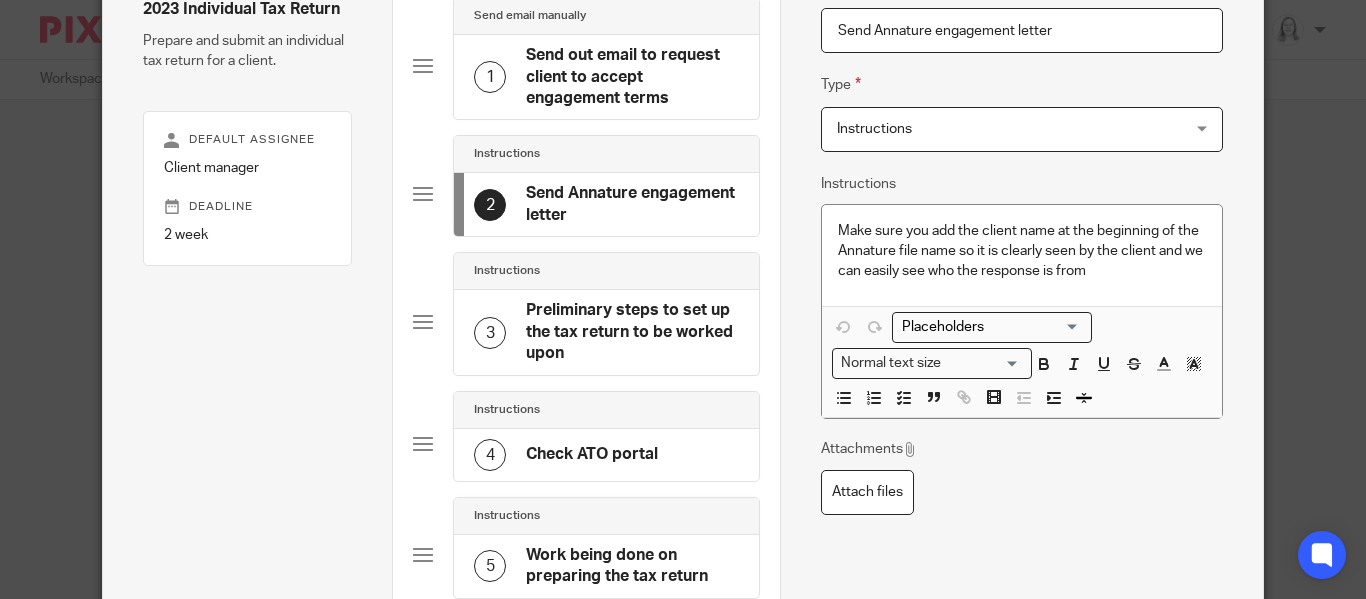 scroll, scrollTop: 191, scrollLeft: 0, axis: vertical 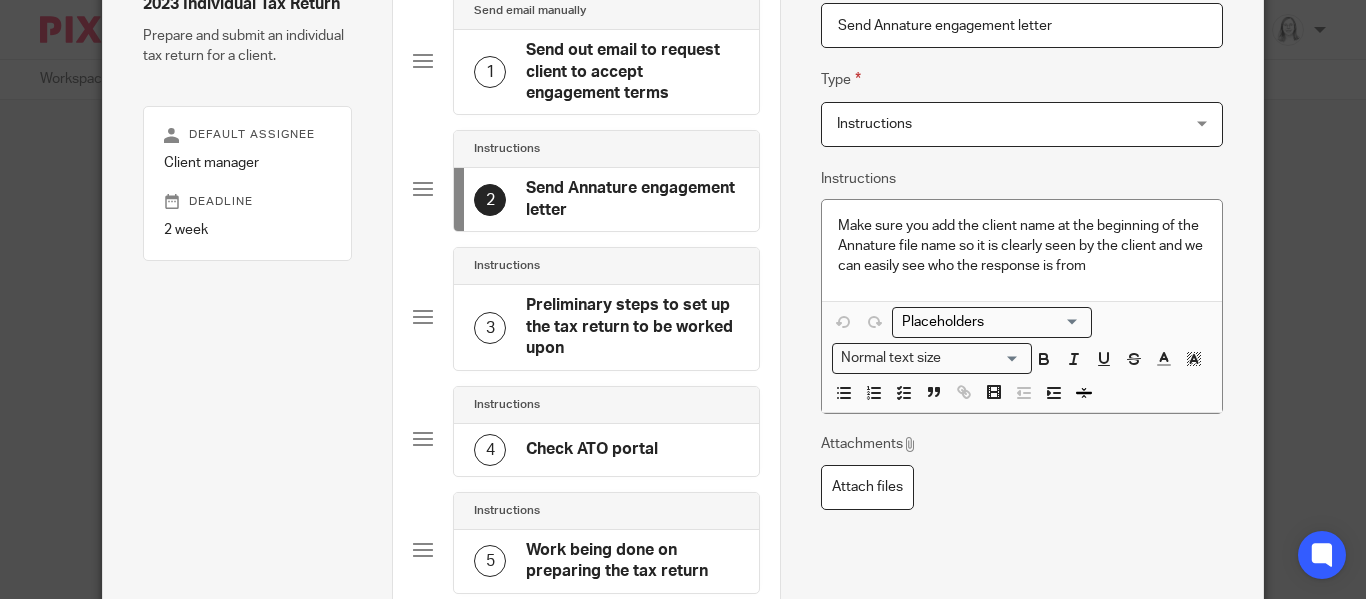 click on "Preliminary steps to set up the tax return to be worked upon" 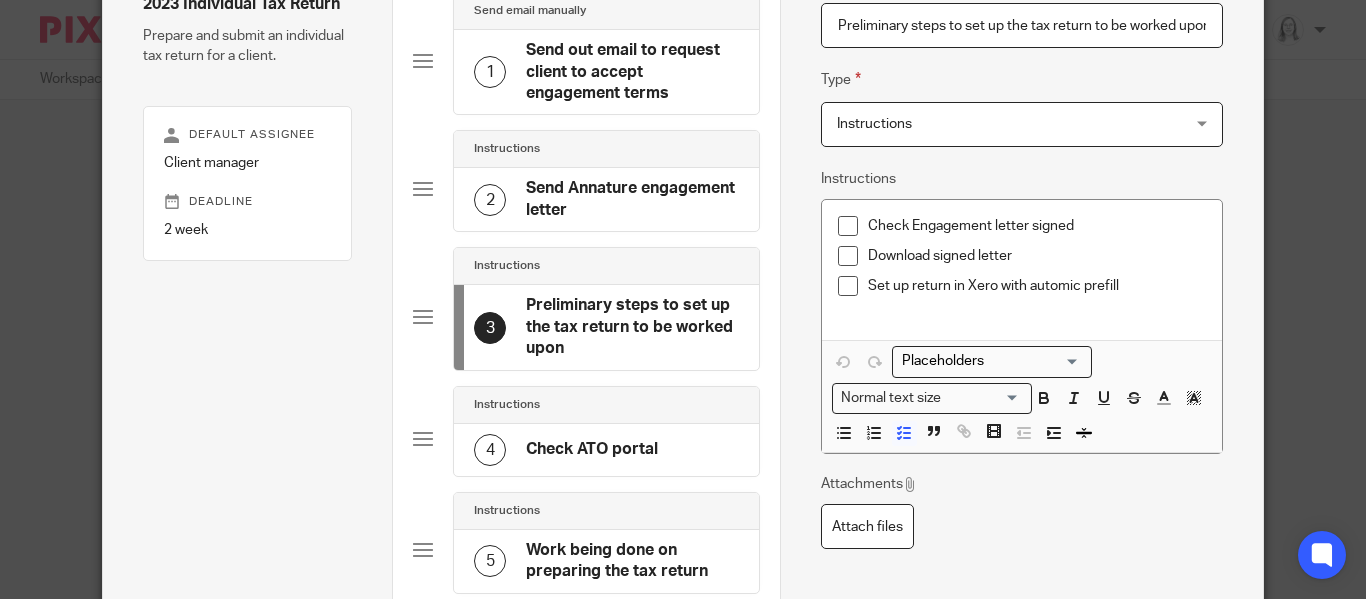 scroll, scrollTop: 0, scrollLeft: 6, axis: horizontal 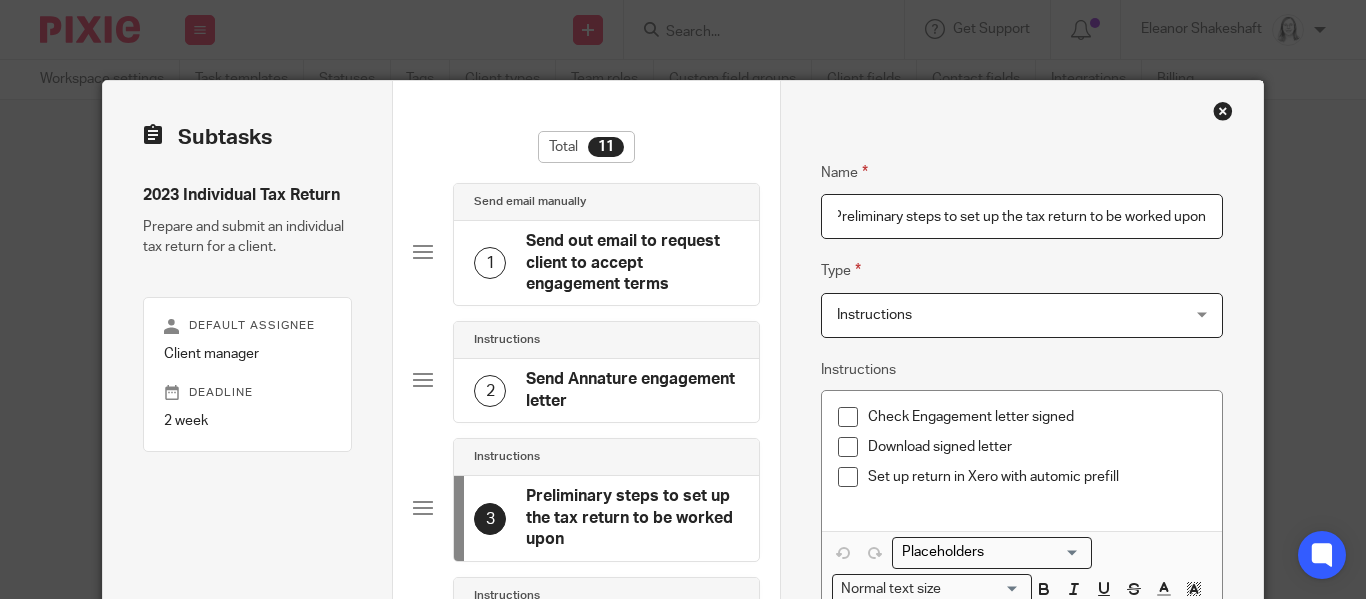 click at bounding box center [1223, 111] 